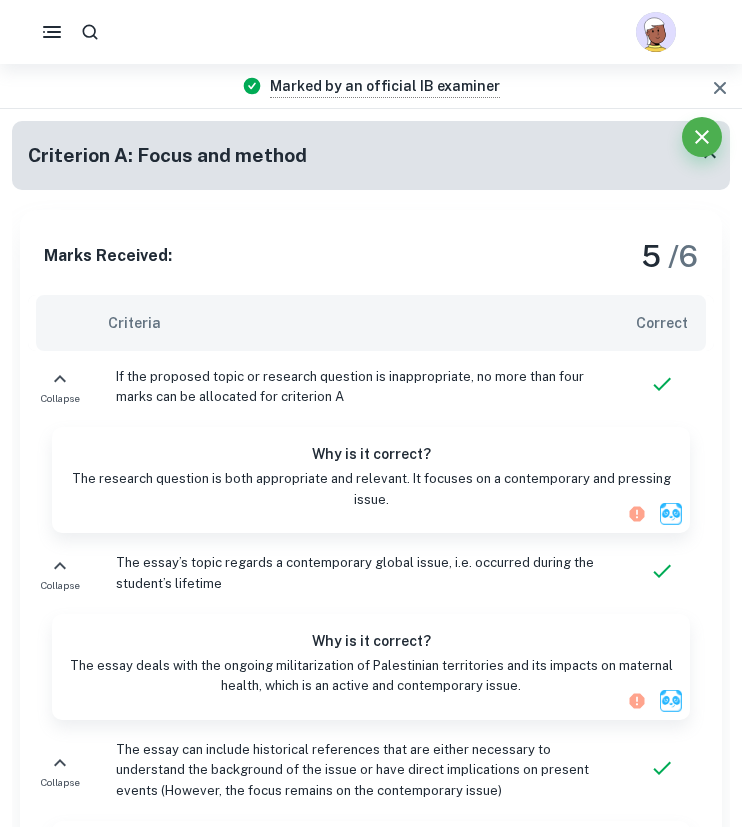 scroll, scrollTop: 3736, scrollLeft: 0, axis: vertical 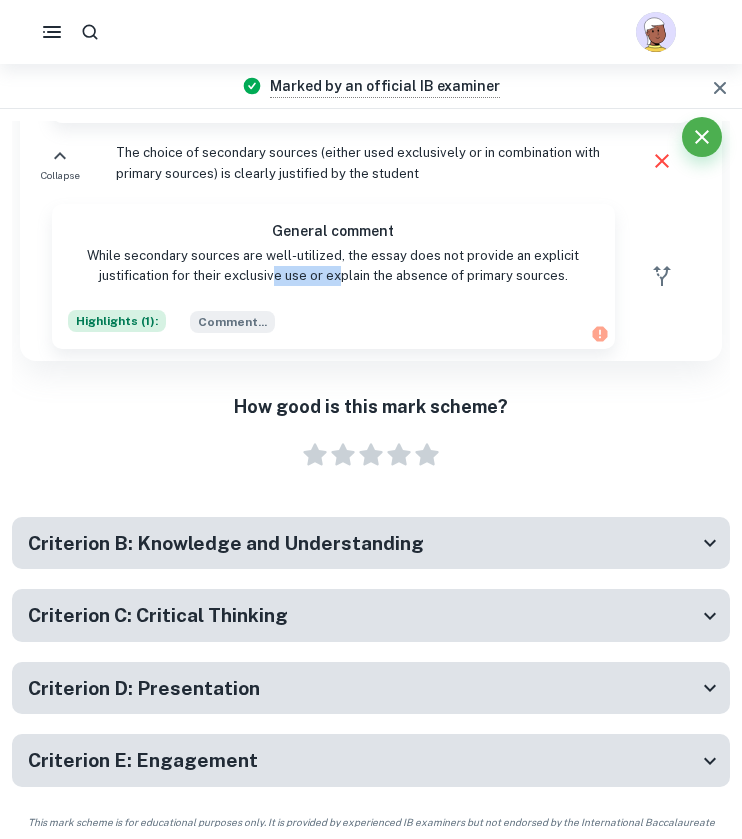 drag, startPoint x: 274, startPoint y: 265, endPoint x: 339, endPoint y: 257, distance: 65.490456 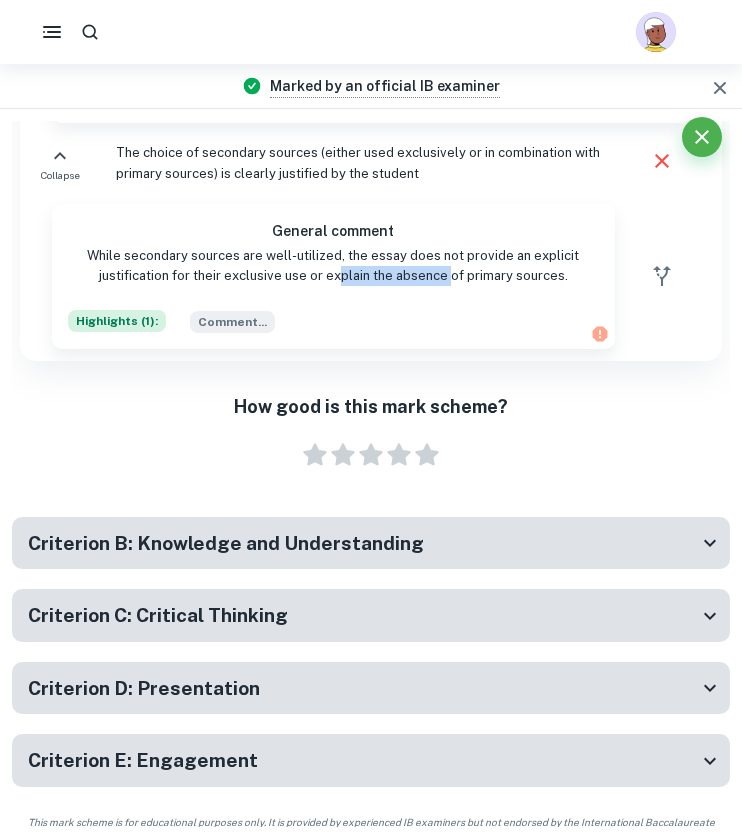 drag, startPoint x: 339, startPoint y: 257, endPoint x: 453, endPoint y: 267, distance: 114.43776 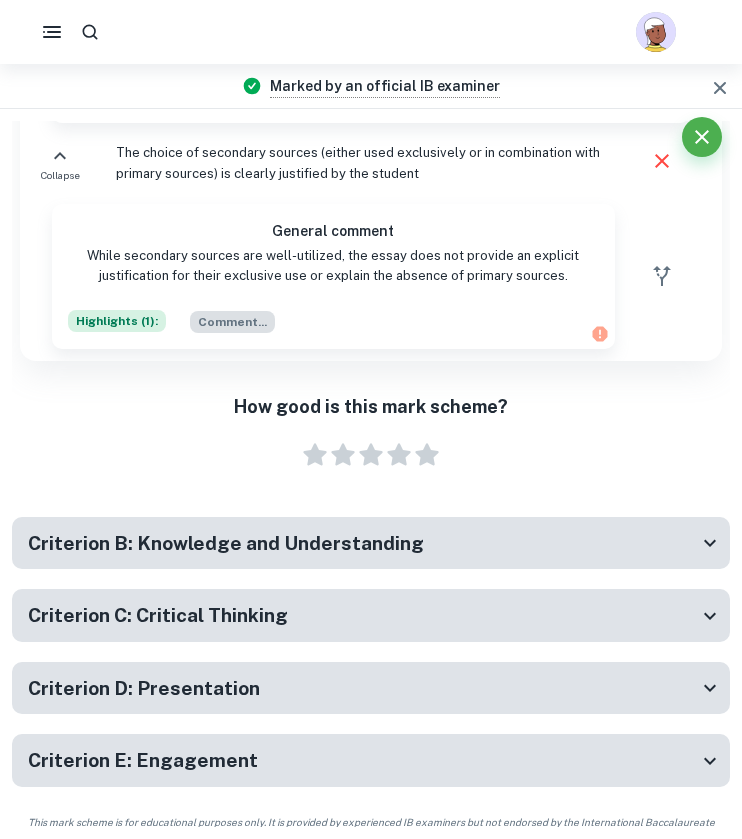 click on "Comment ..." at bounding box center [232, 322] 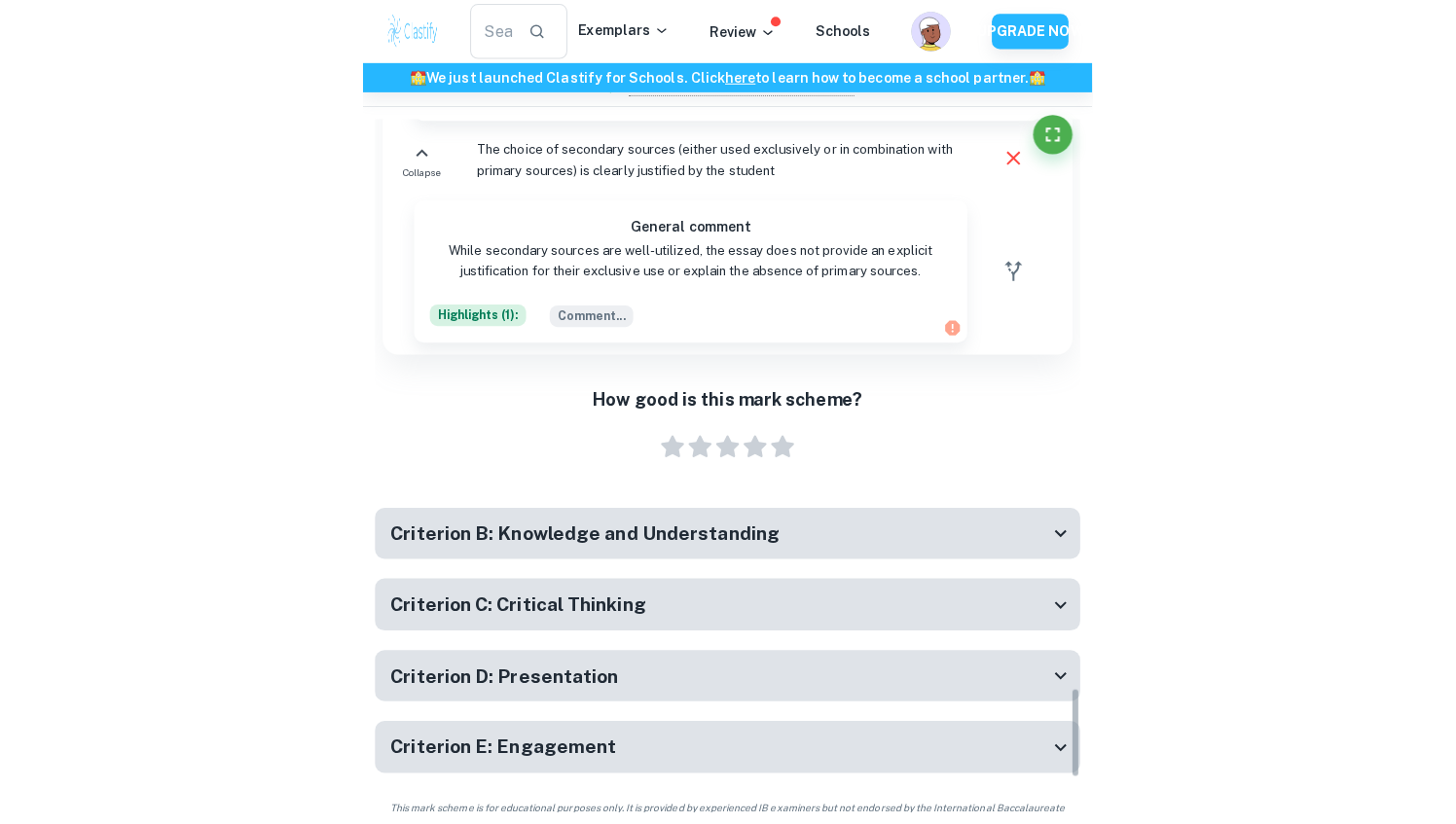 scroll, scrollTop: 11374, scrollLeft: 0, axis: vertical 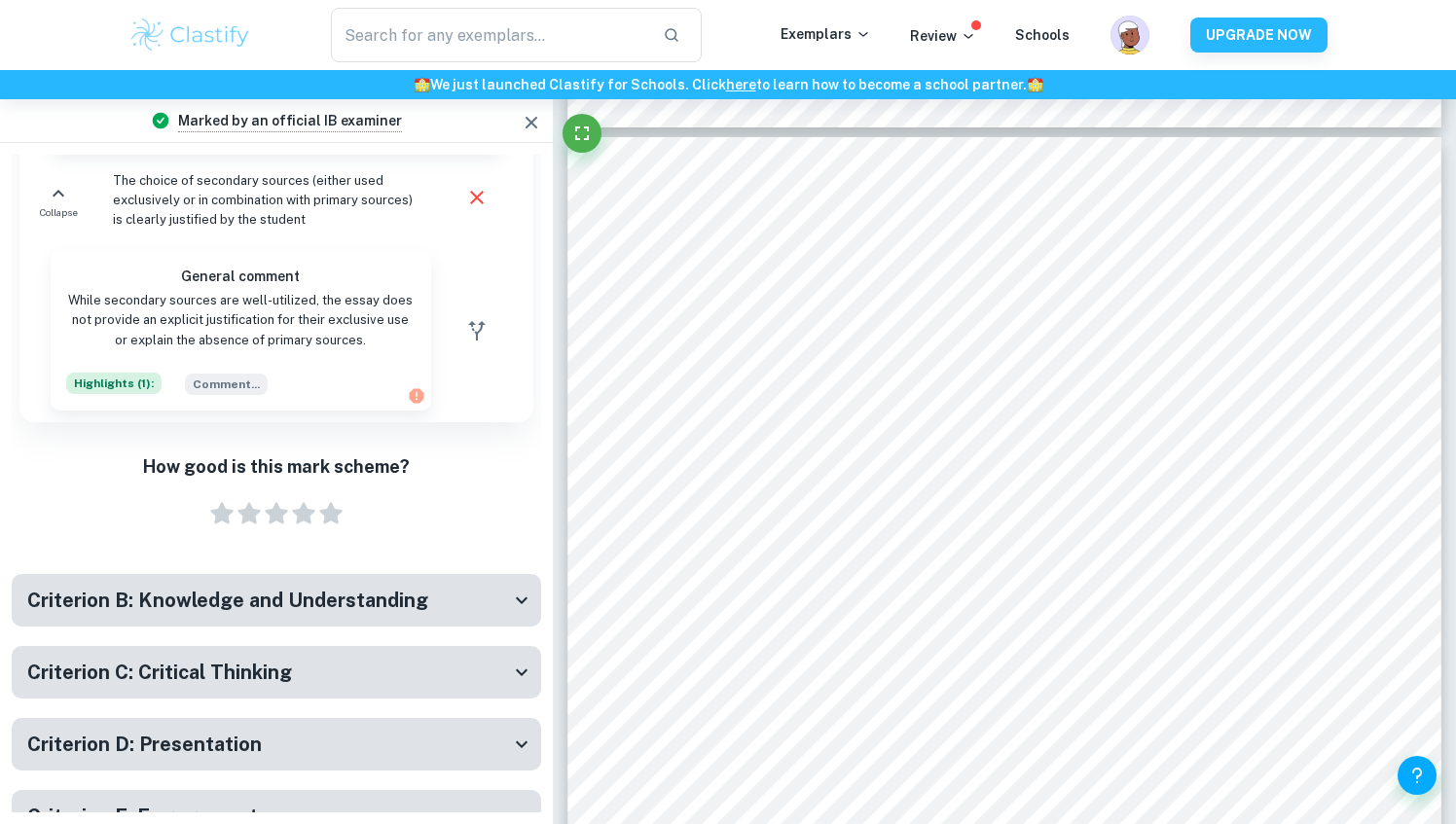 click on "Highlights ( 1 ):" at bounding box center [114, 383] 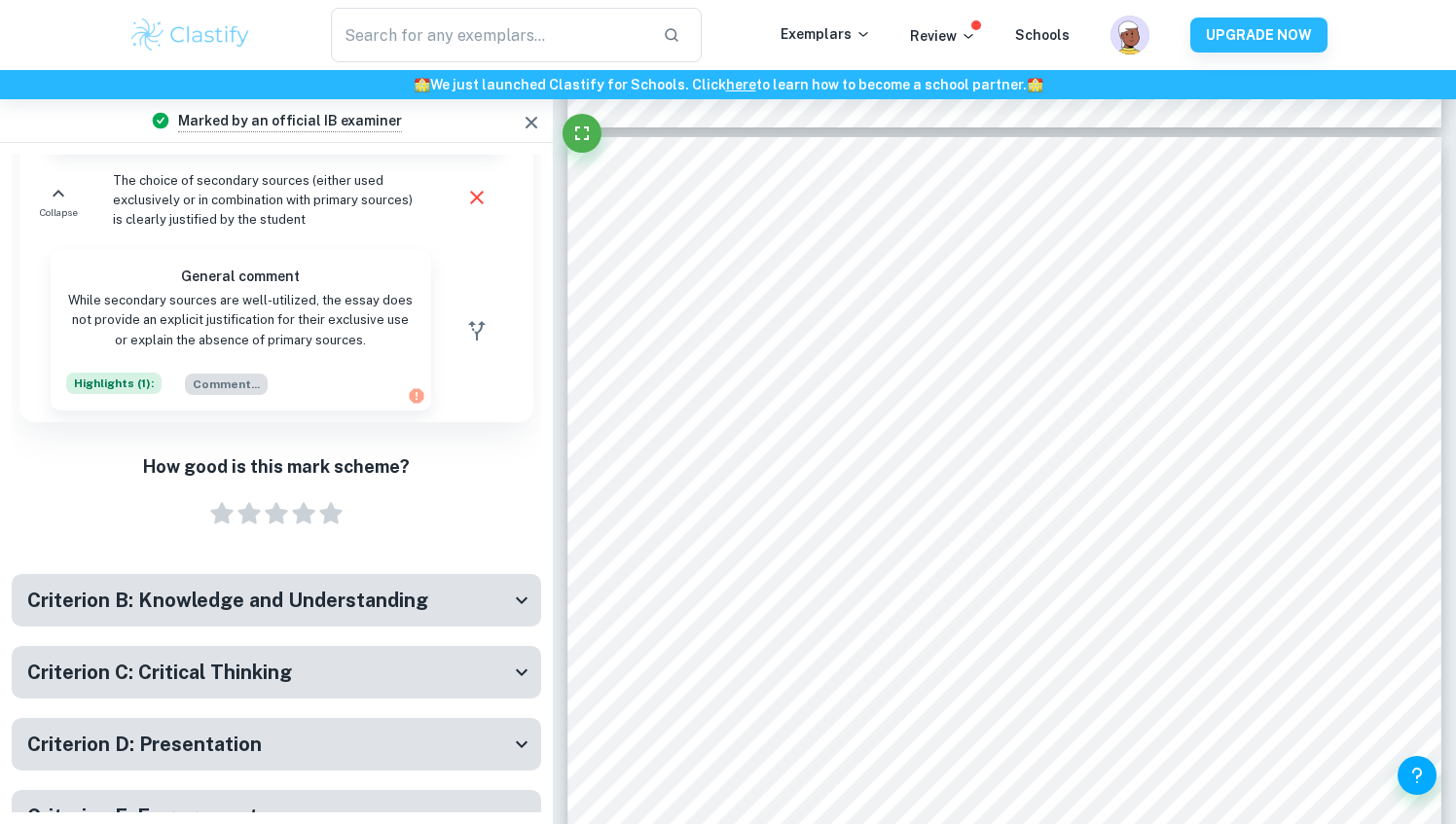 click on "Comment ..." at bounding box center (226, 384) 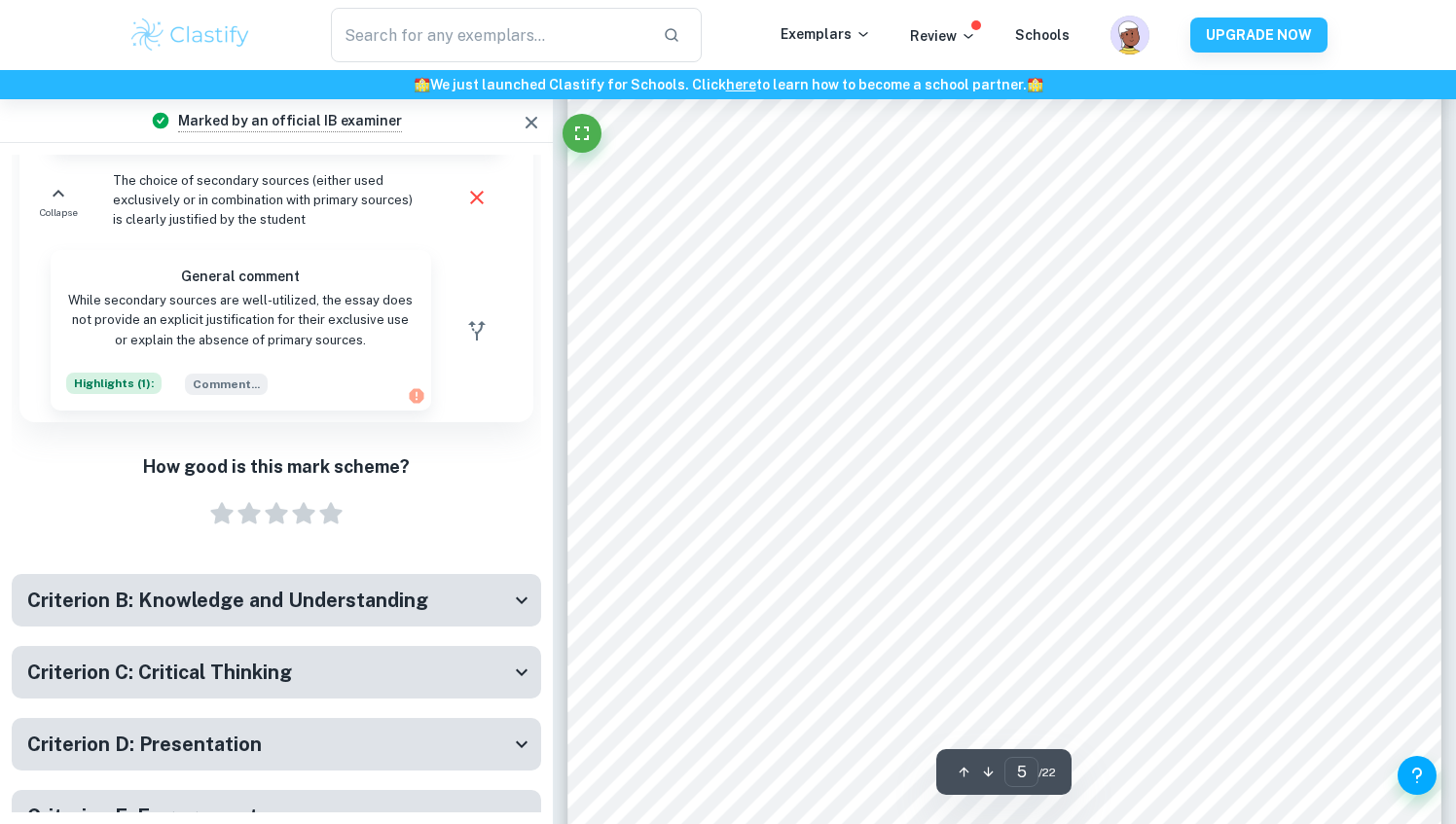 scroll, scrollTop: 2996, scrollLeft: 0, axis: vertical 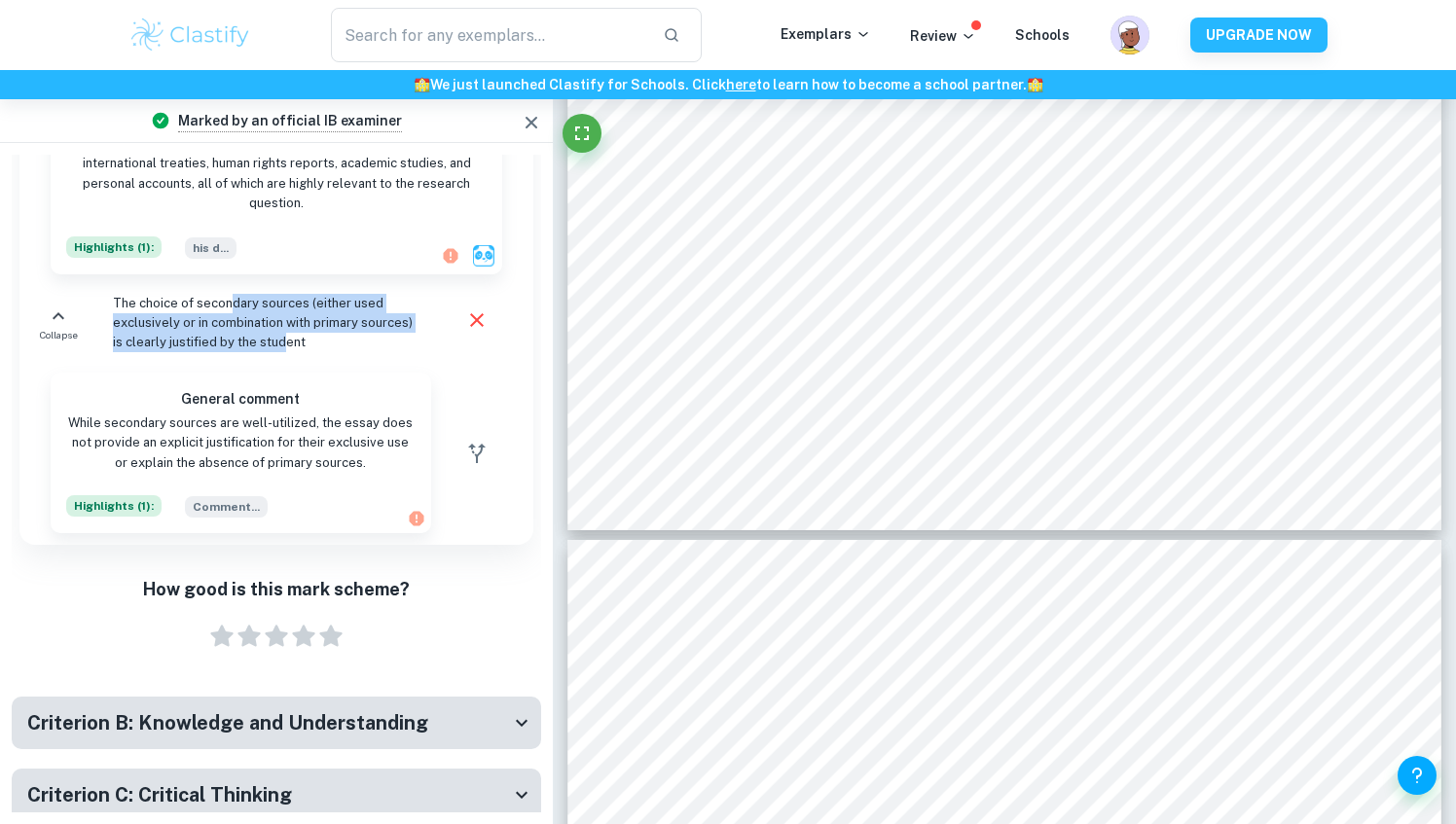 drag, startPoint x: 228, startPoint y: 252, endPoint x: 284, endPoint y: 278, distance: 61.7414 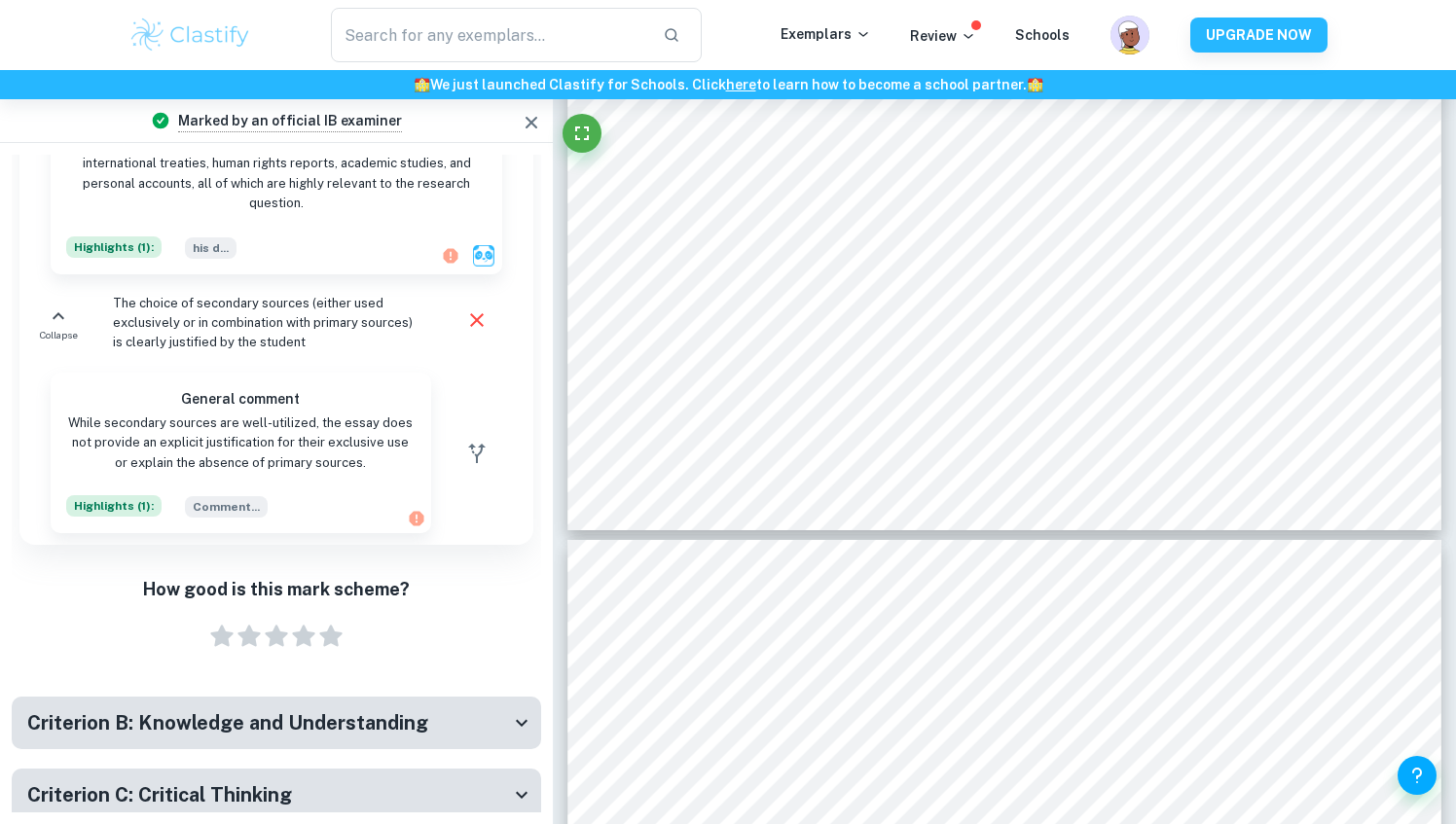 click on "The choice of secondary sources (either used exclusively or in combination with primary sources) is clearly justified by the student" at bounding box center (262, 323) 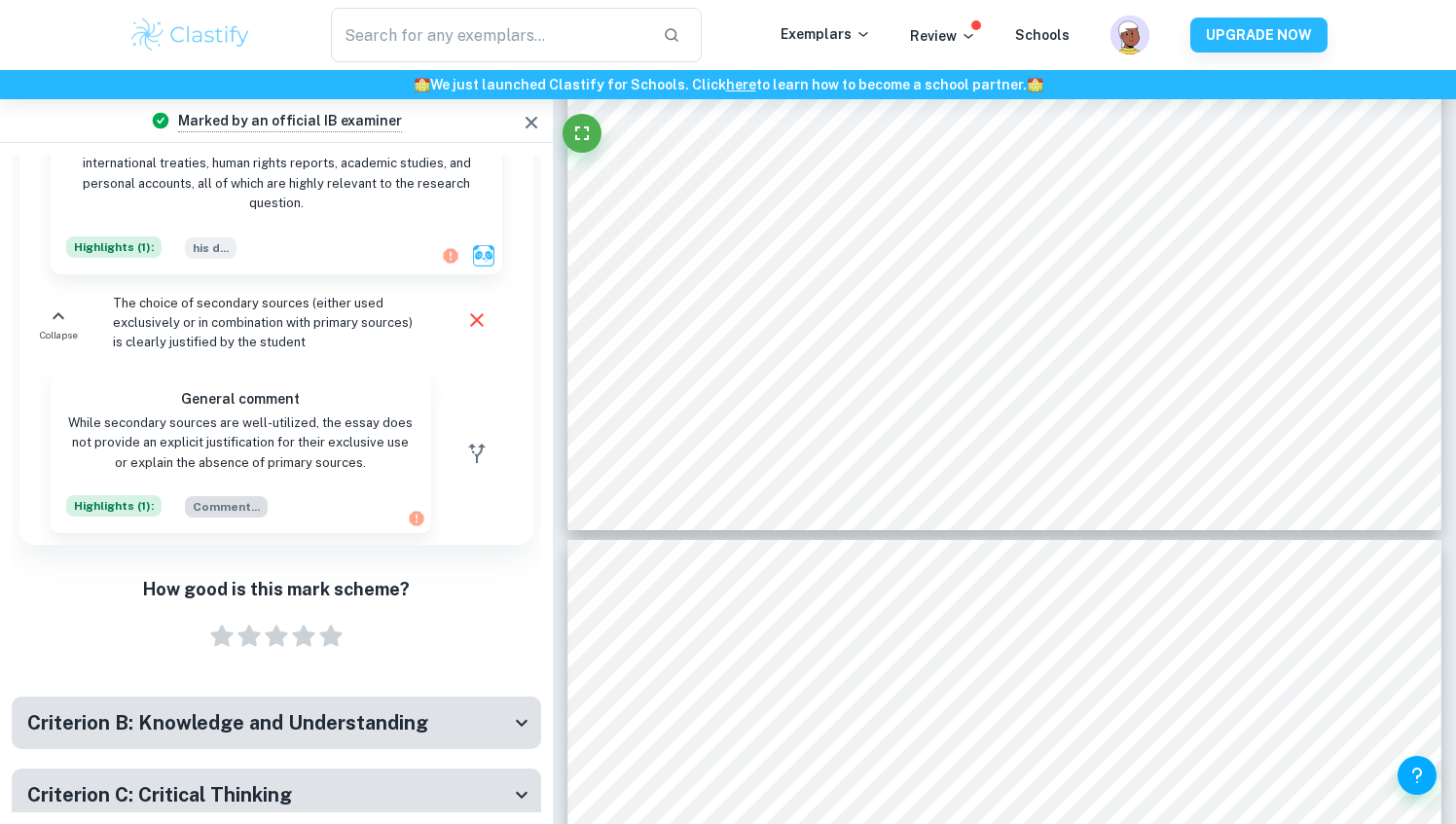 click on "Comment ..." at bounding box center [226, 507] 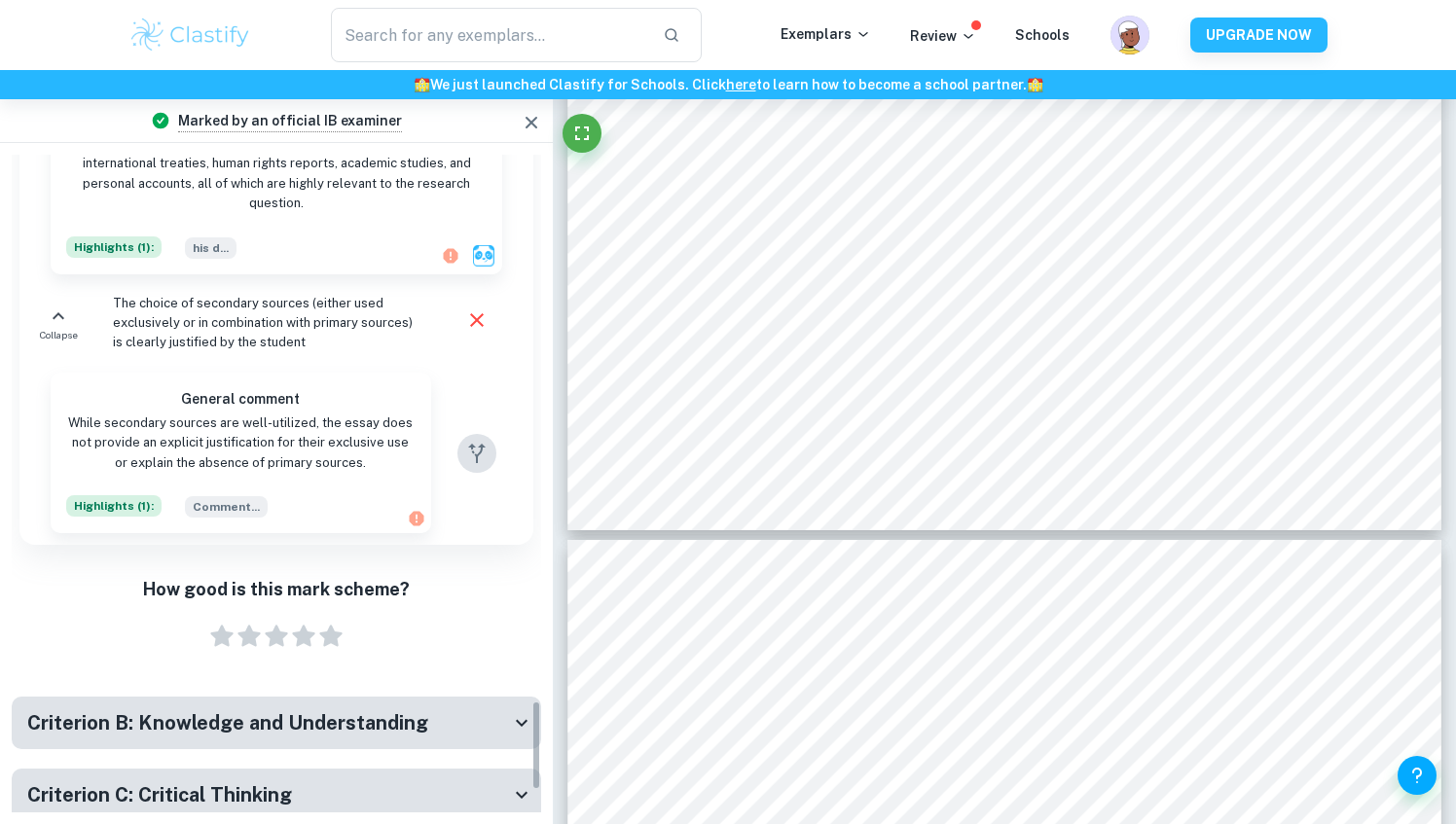 click at bounding box center [477, 453] 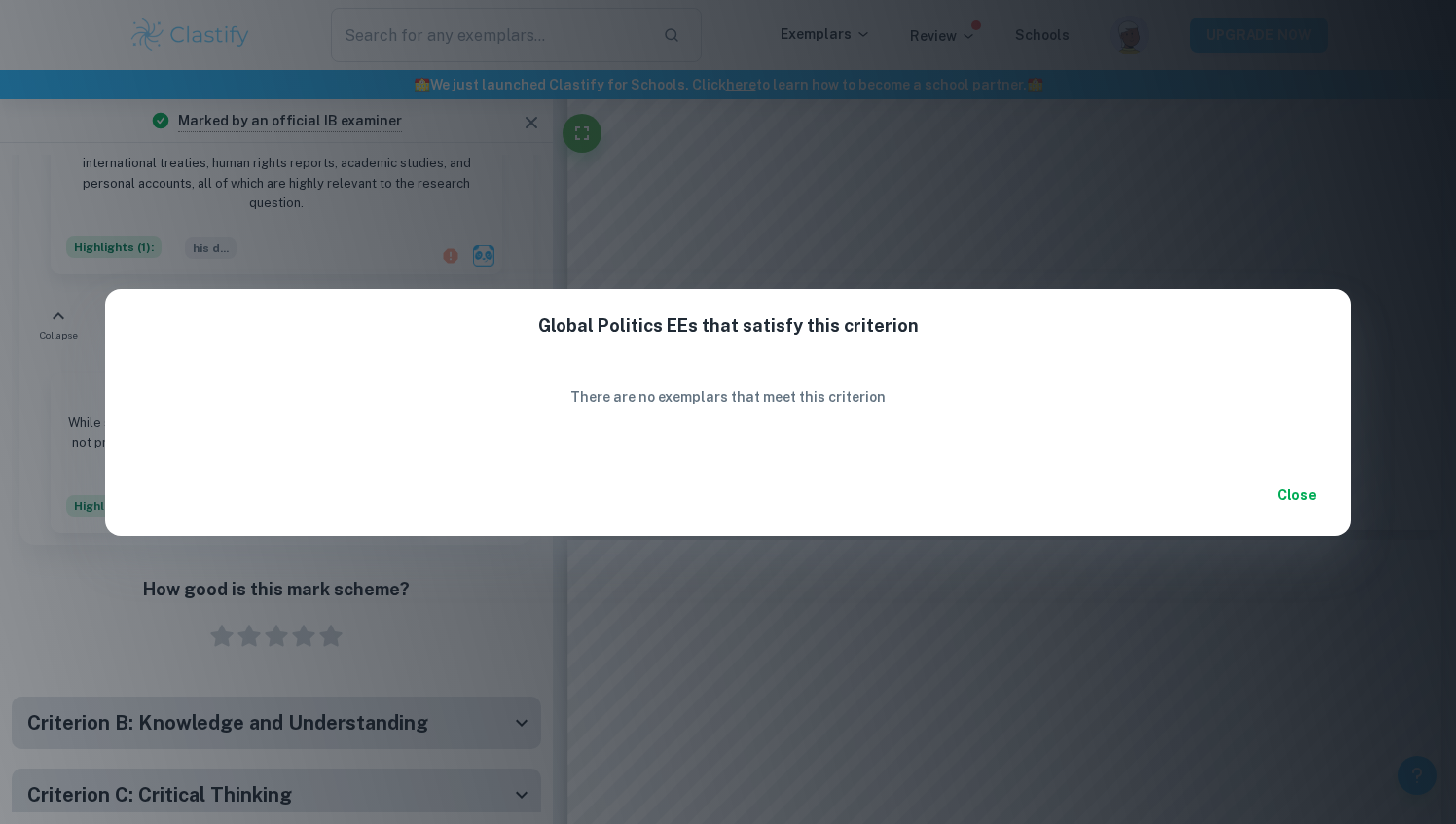 click on "Close" at bounding box center [1296, 495] 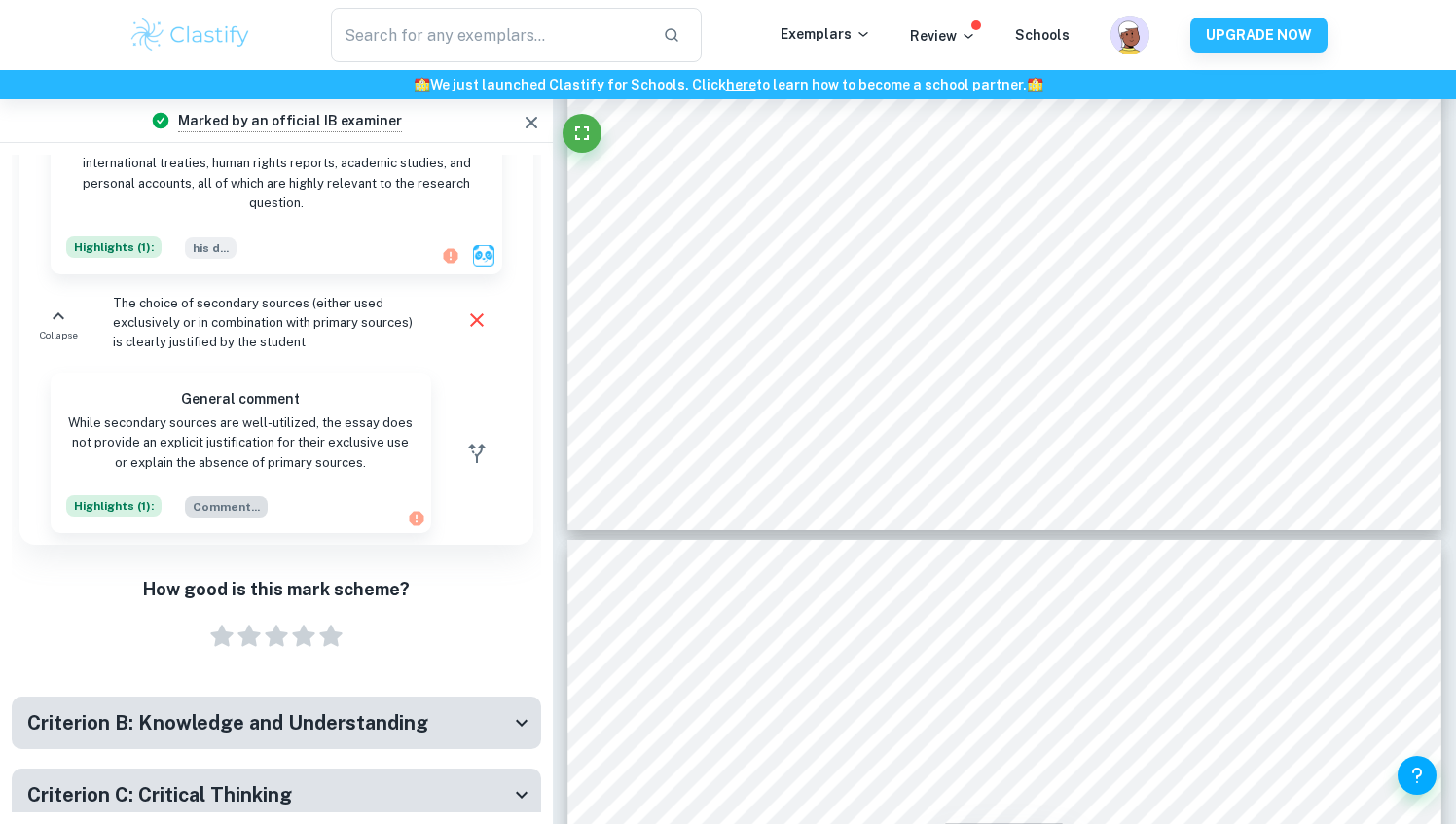 click on "Comment ..." at bounding box center [226, 507] 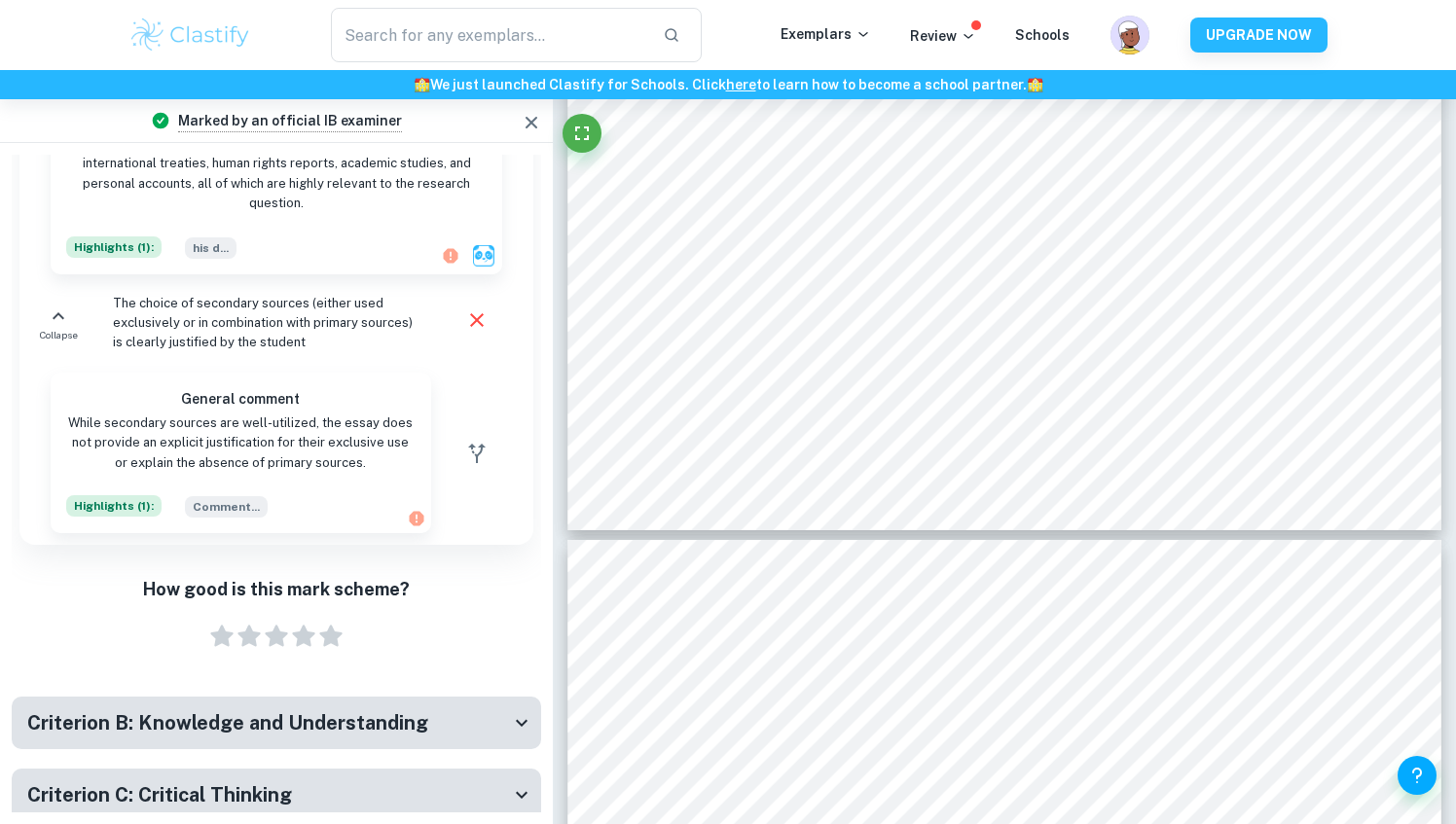 click on "Highlights ( 1 ):" at bounding box center (114, 506) 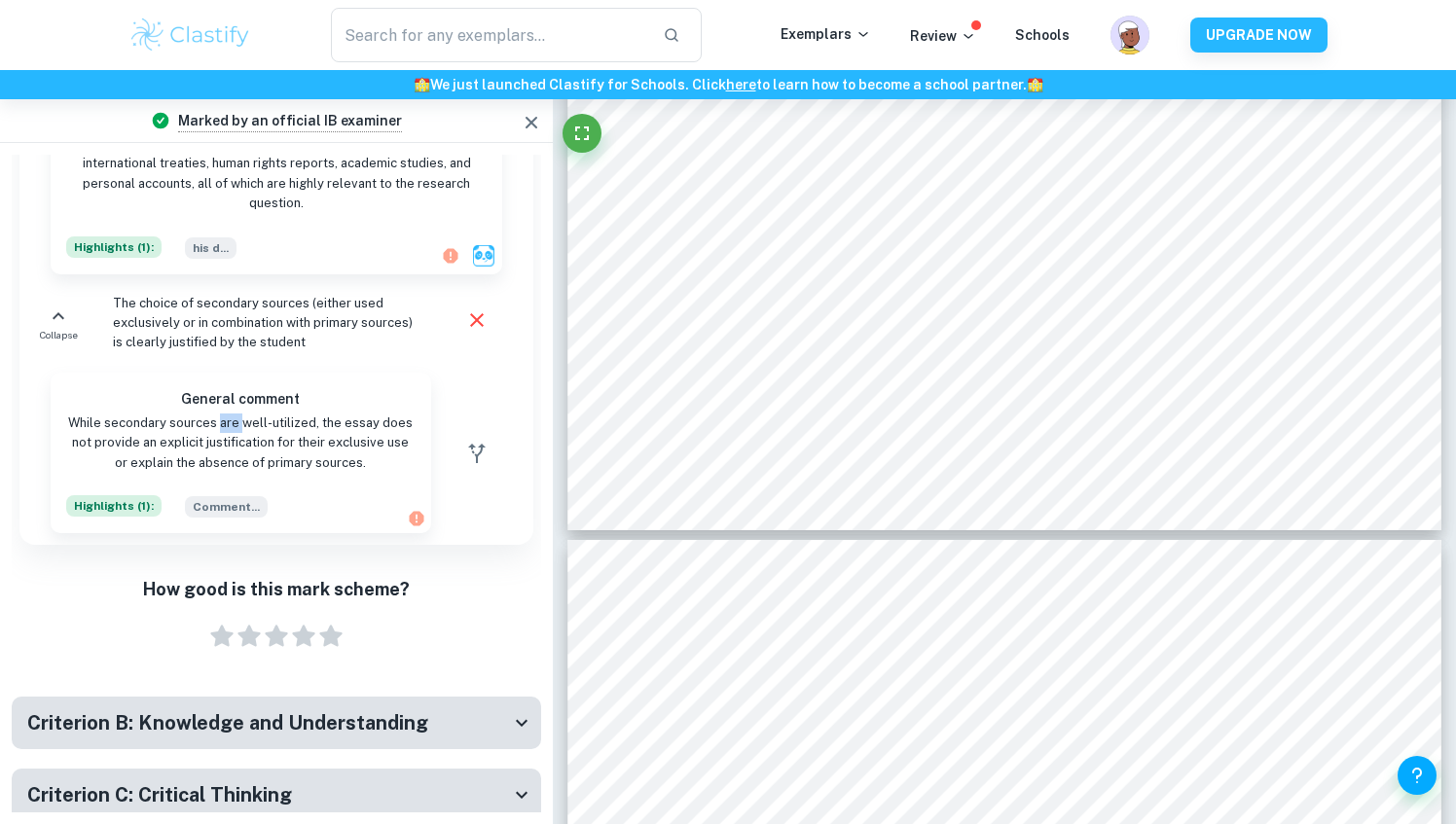click on "While secondary sources are well-utilized, the essay does not provide an explicit justification for their exclusive use or explain the absence of primary sources." at bounding box center (240, 443) 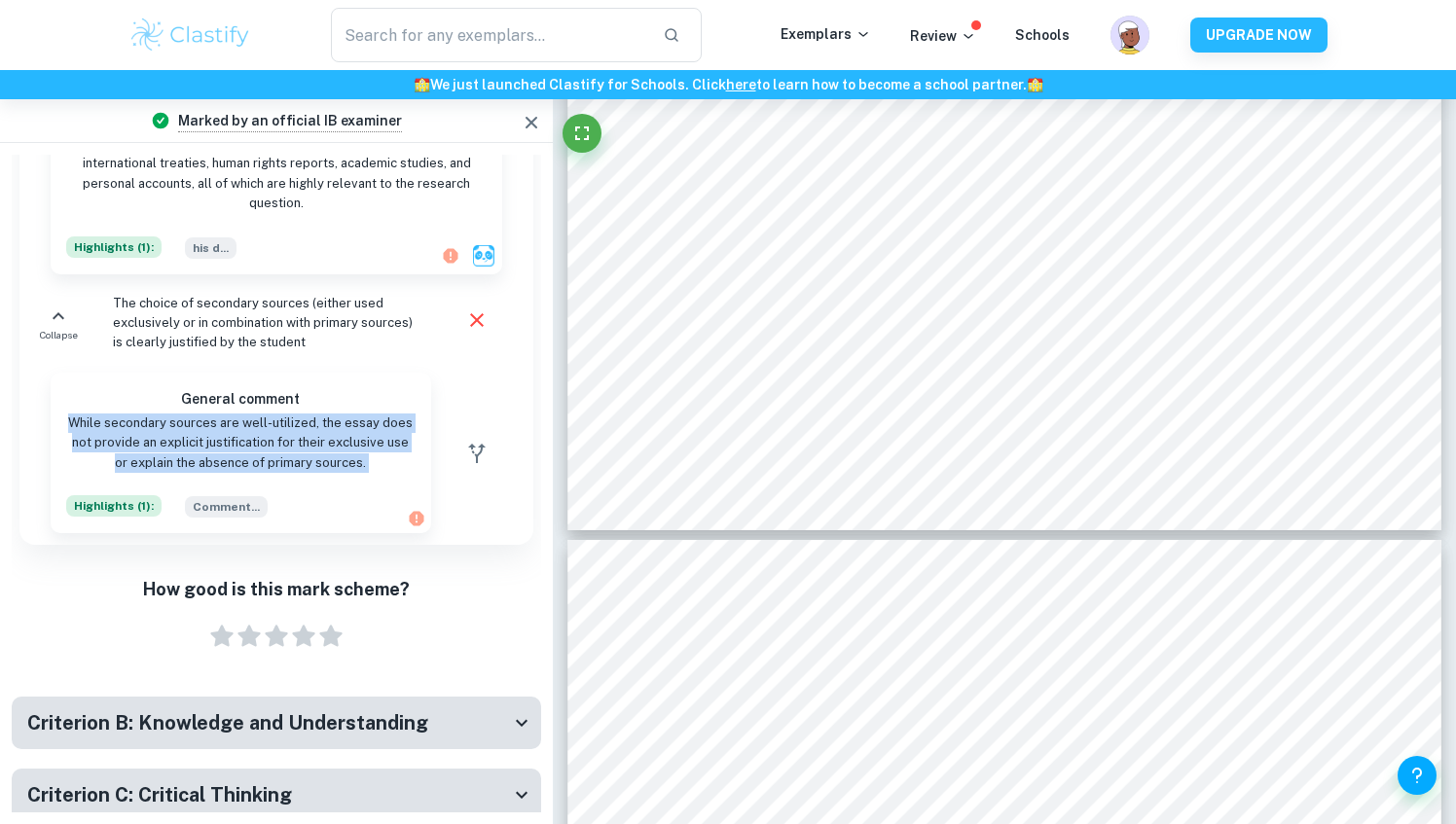 click on "While secondary sources are well-utilized, the essay does not provide an explicit justification for their exclusive use or explain the absence of primary sources." at bounding box center (240, 443) 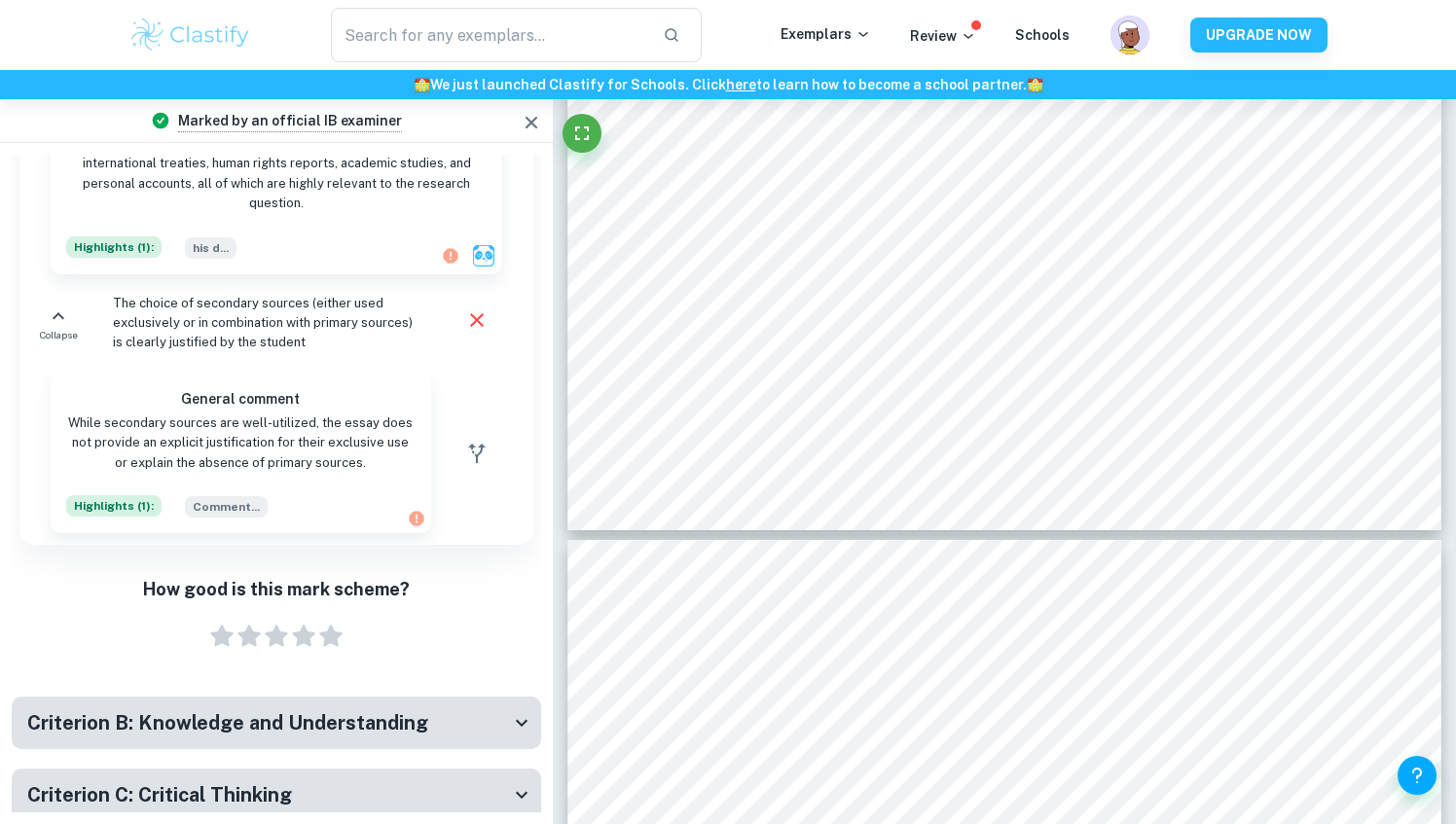 click on "General comment  While secondary sources are well-utilized, the essay does not provide an explicit justification for their exclusive use or explain the absence of primary sources. Highlights ( 1 ):      Comment ..." at bounding box center [240, 452] 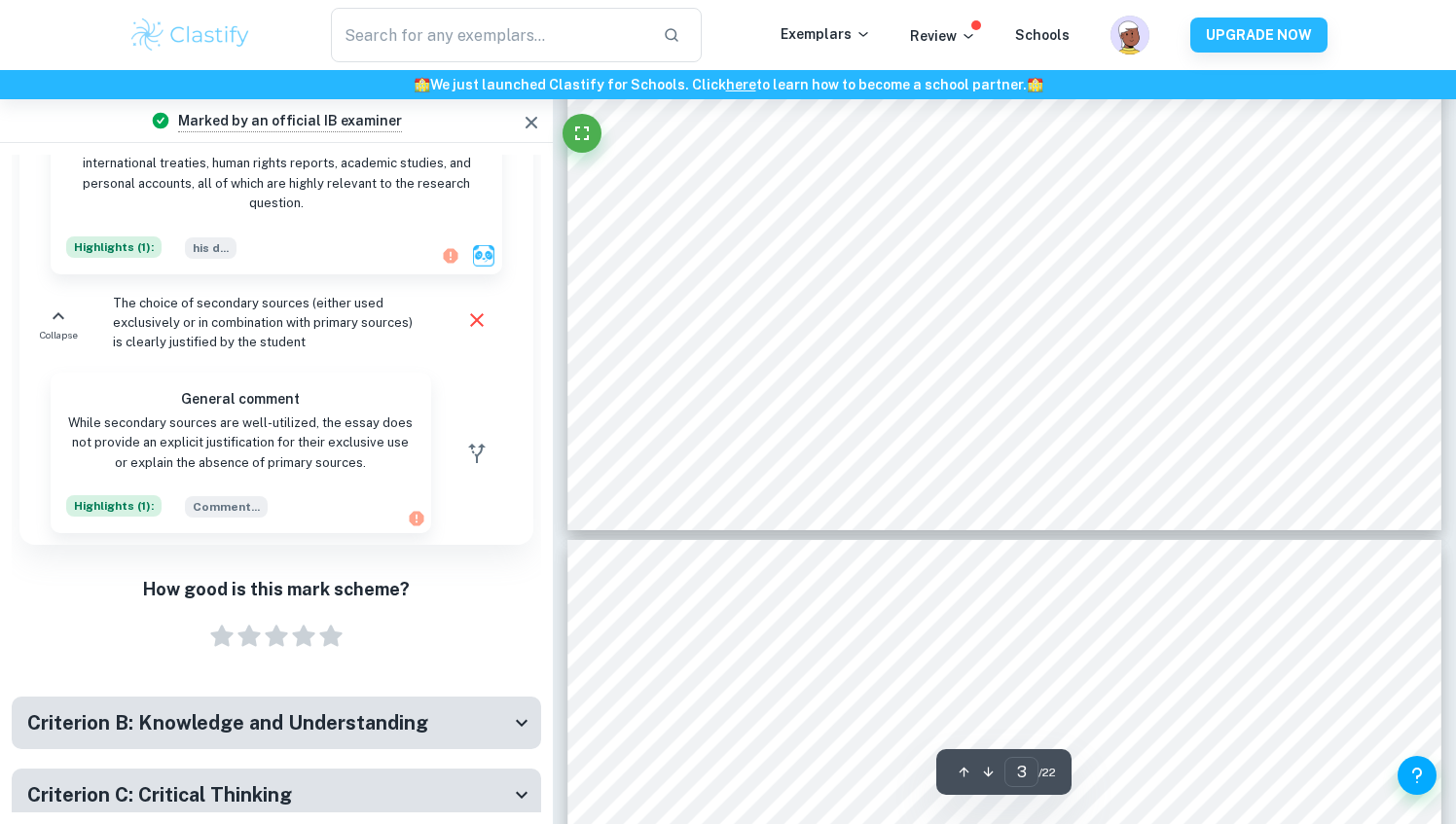 click at bounding box center (964, 771) 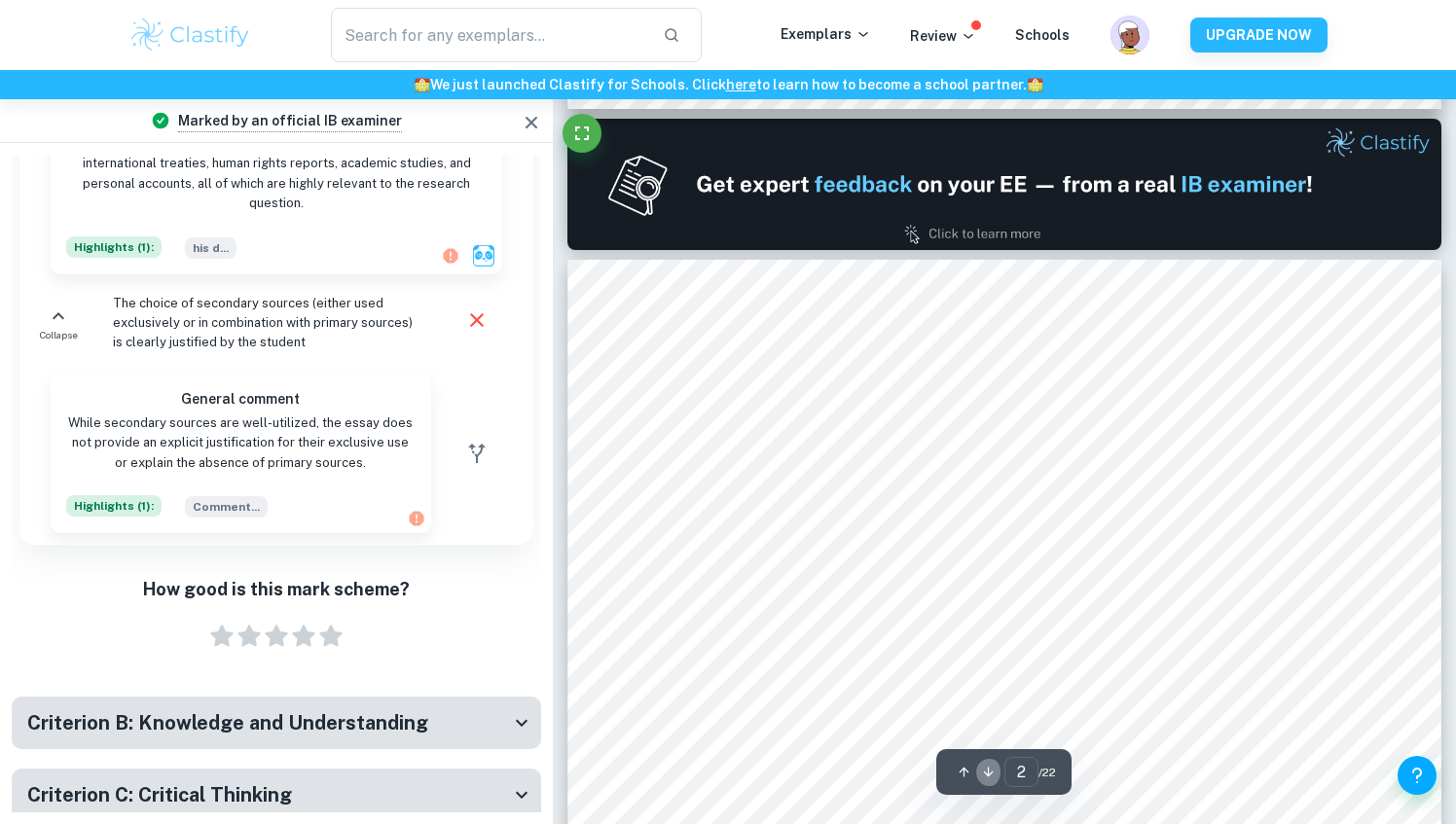 click 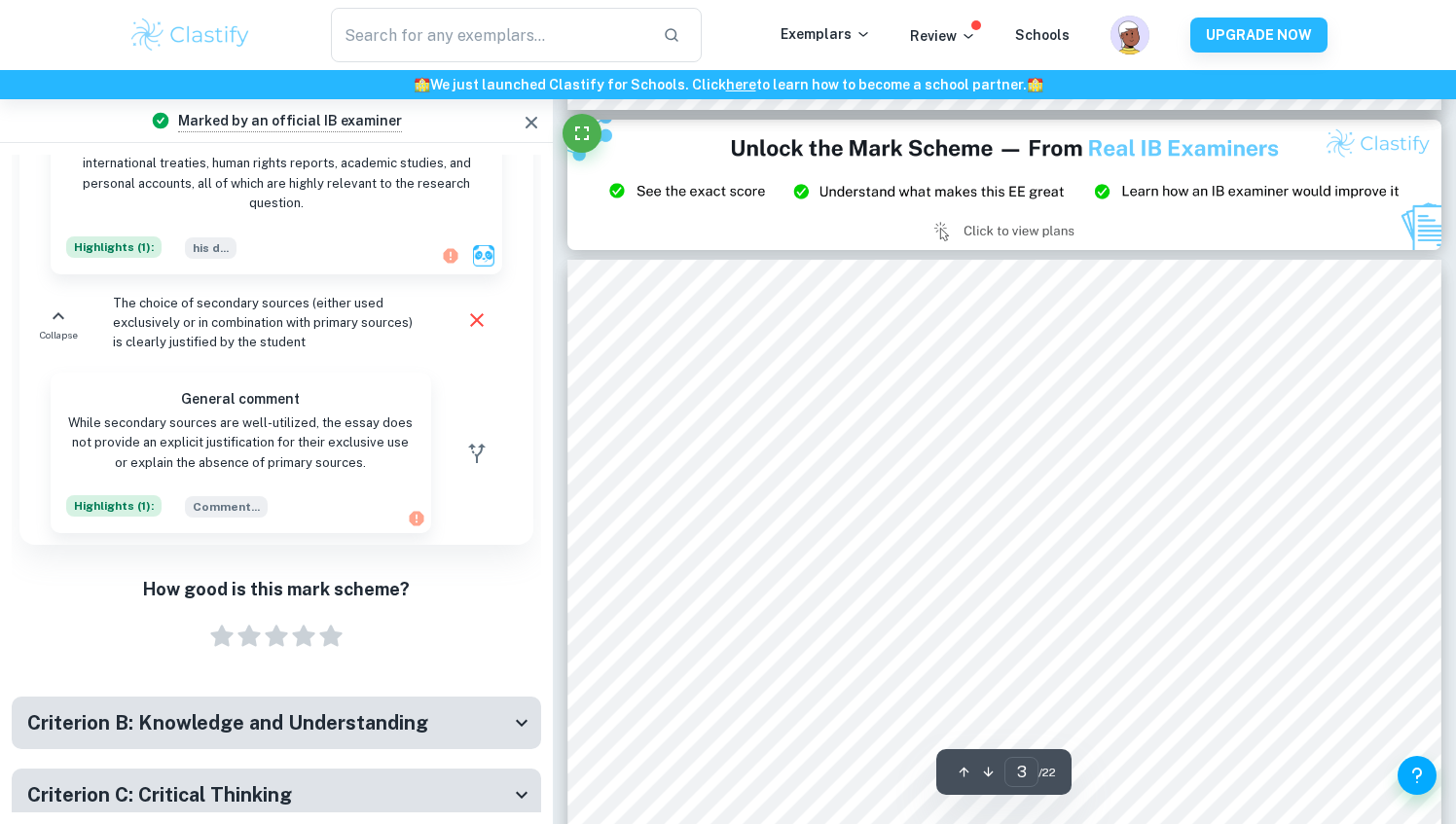 click at bounding box center (988, 771) 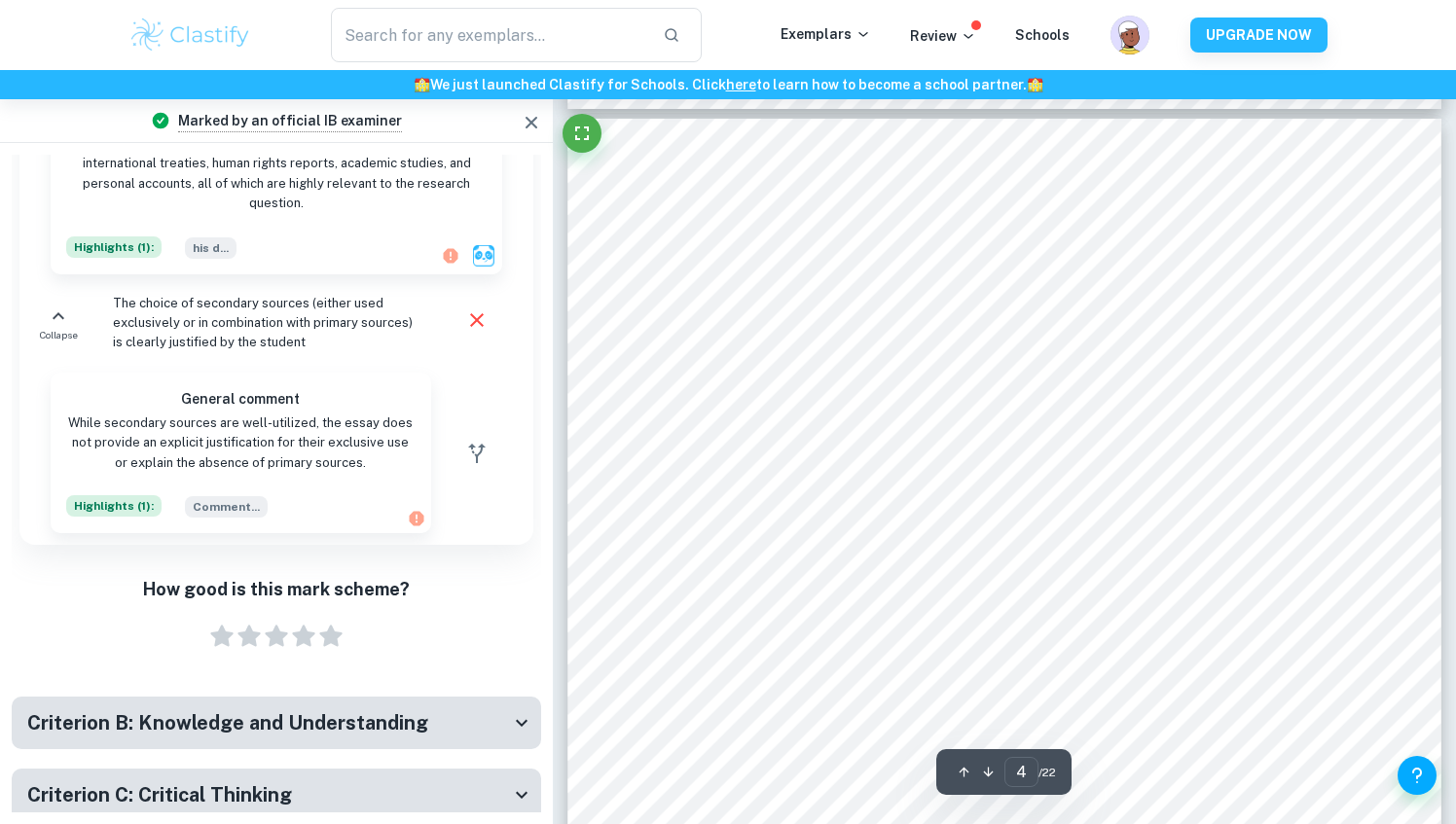 click 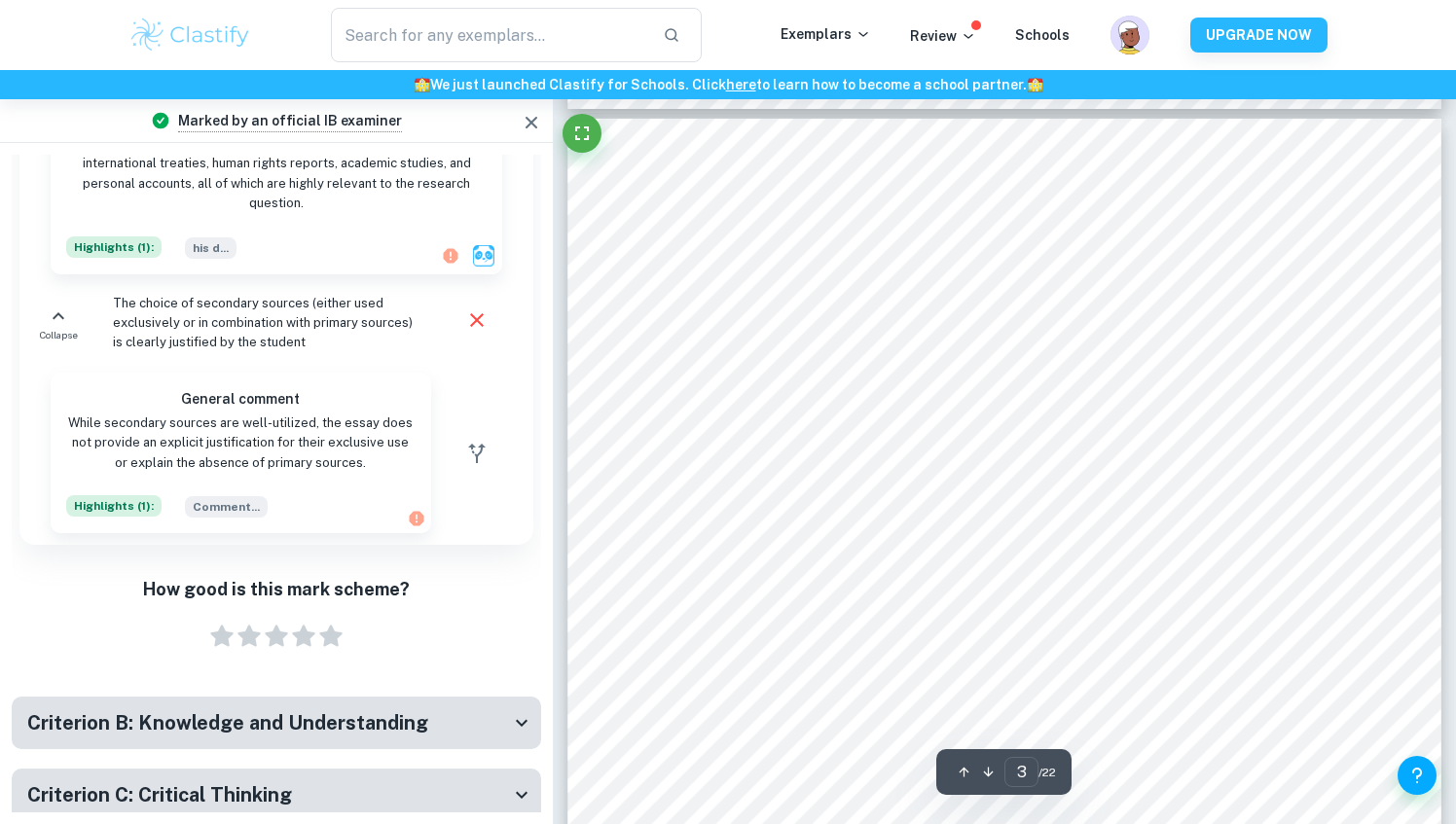 scroll, scrollTop: 2560, scrollLeft: 0, axis: vertical 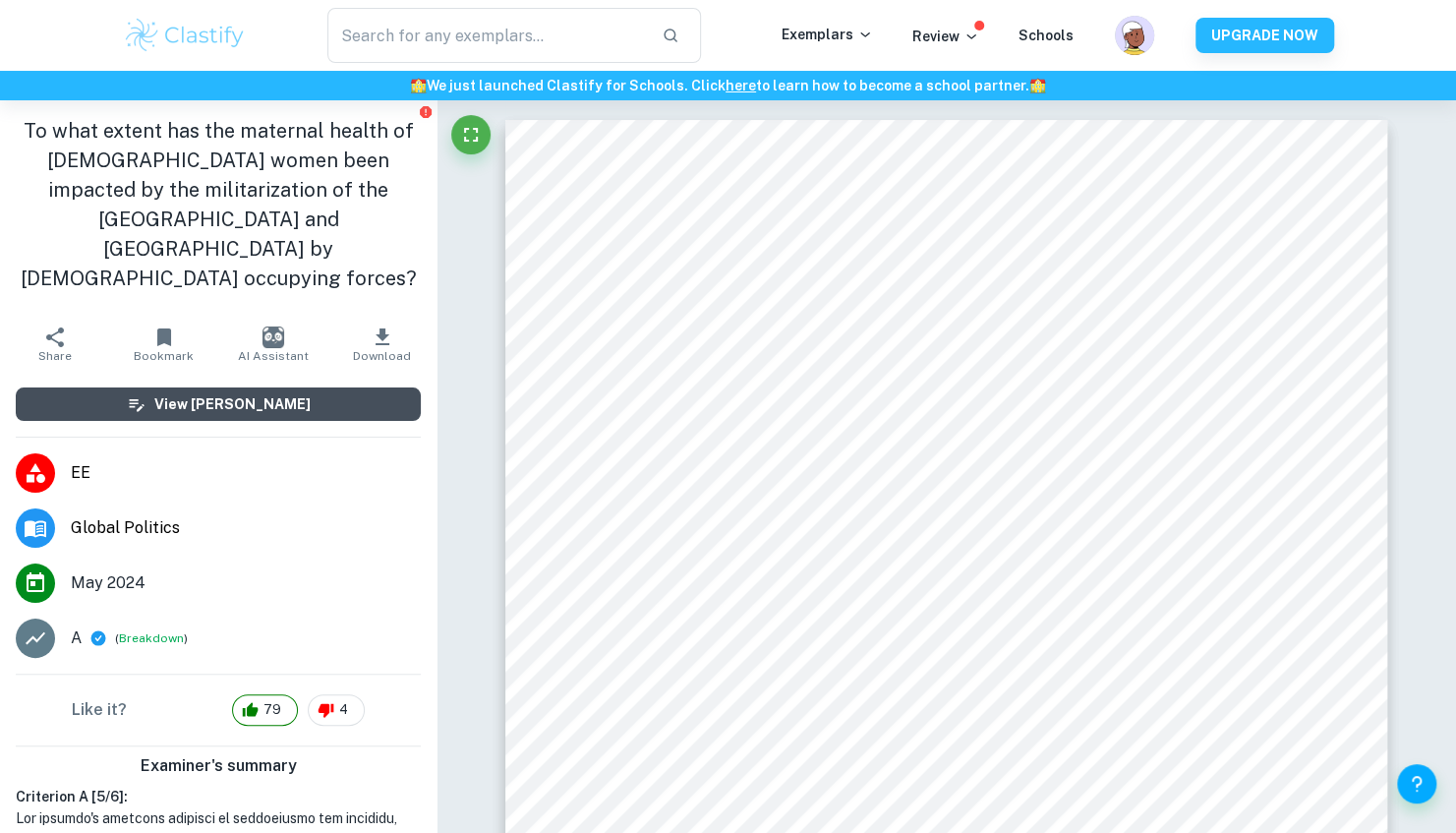 click on "View [PERSON_NAME]" at bounding box center [218, 404] 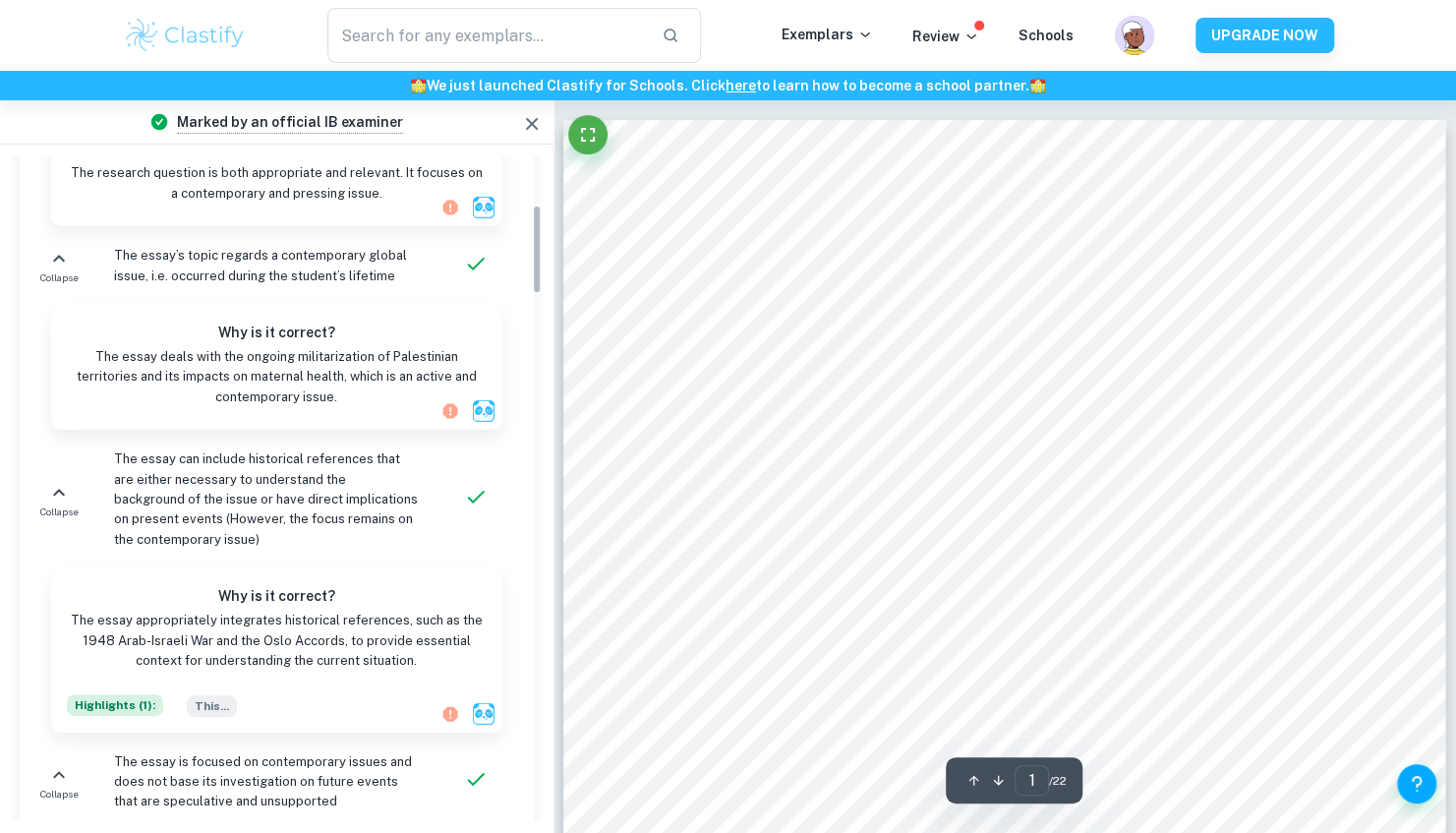 scroll, scrollTop: 440, scrollLeft: 0, axis: vertical 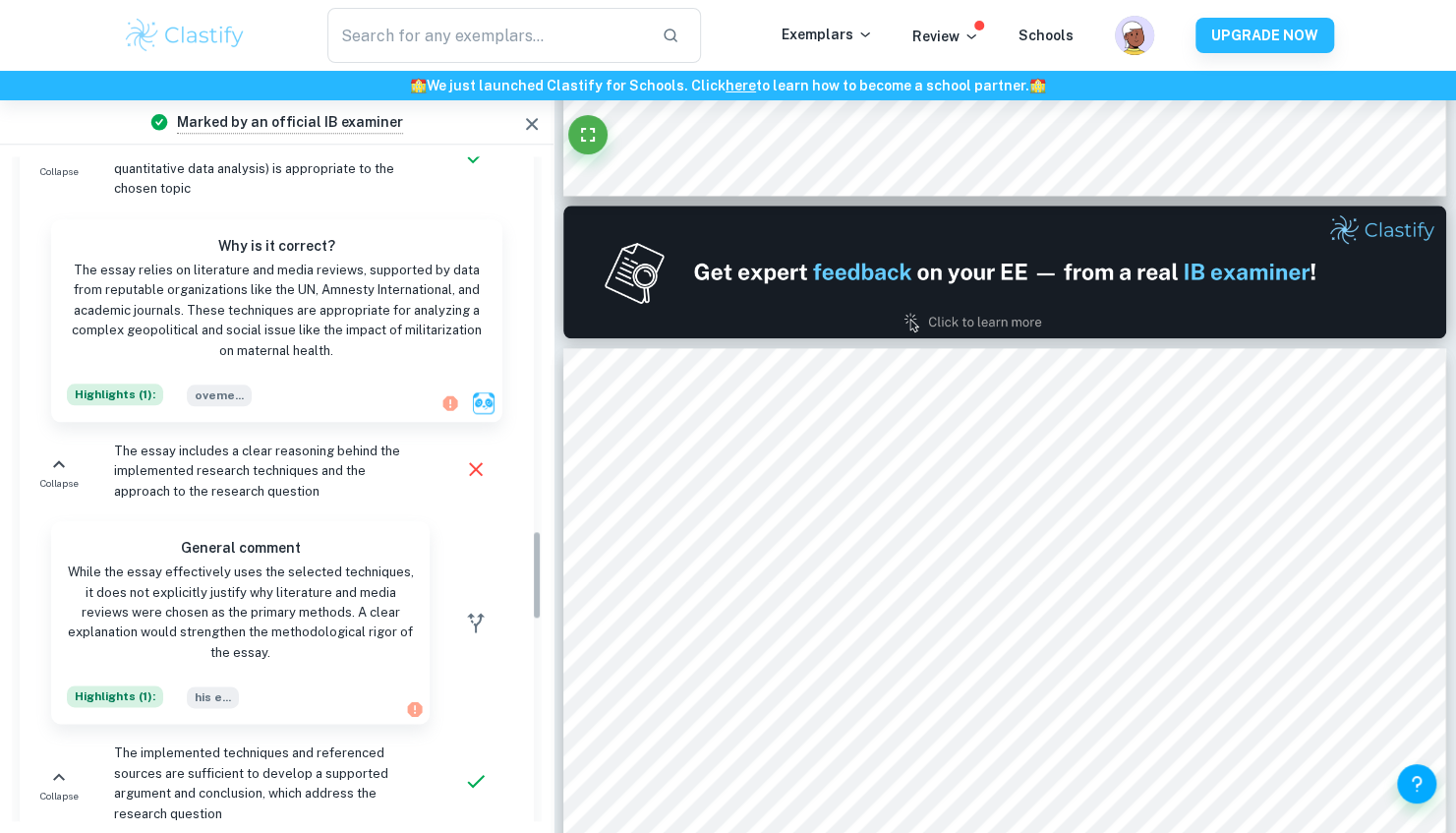 click on "The essay includes a clear reasoning behind the implemented research techniques and the approach to the research question" at bounding box center [265, 471] 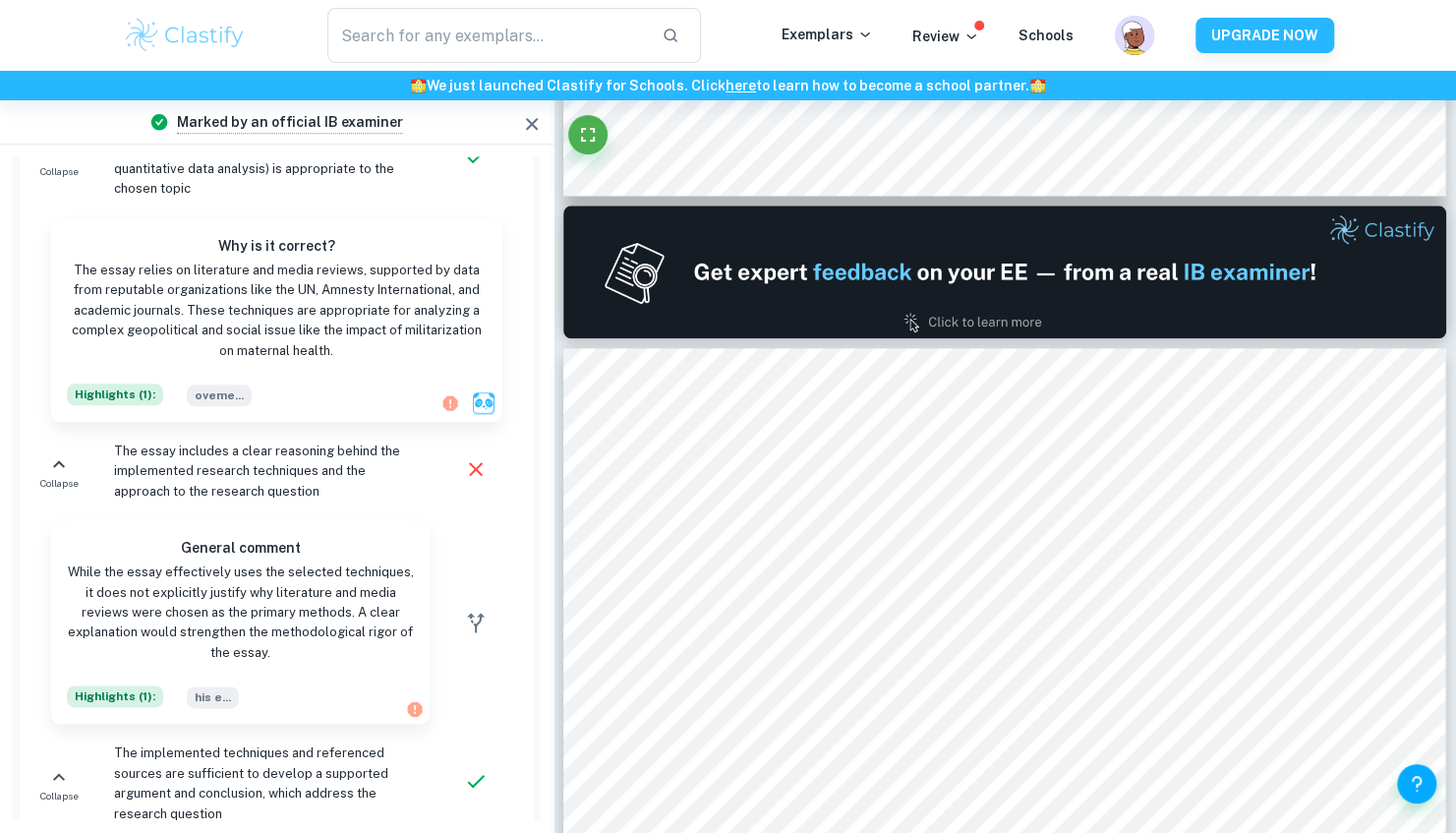 click on "While the essay effectively uses the selected techniques, it does not explicitly justify why literature and media reviews were chosen as the primary methods. A clear explanation would strengthen the methodological rigor of the essay." at bounding box center [240, 613] 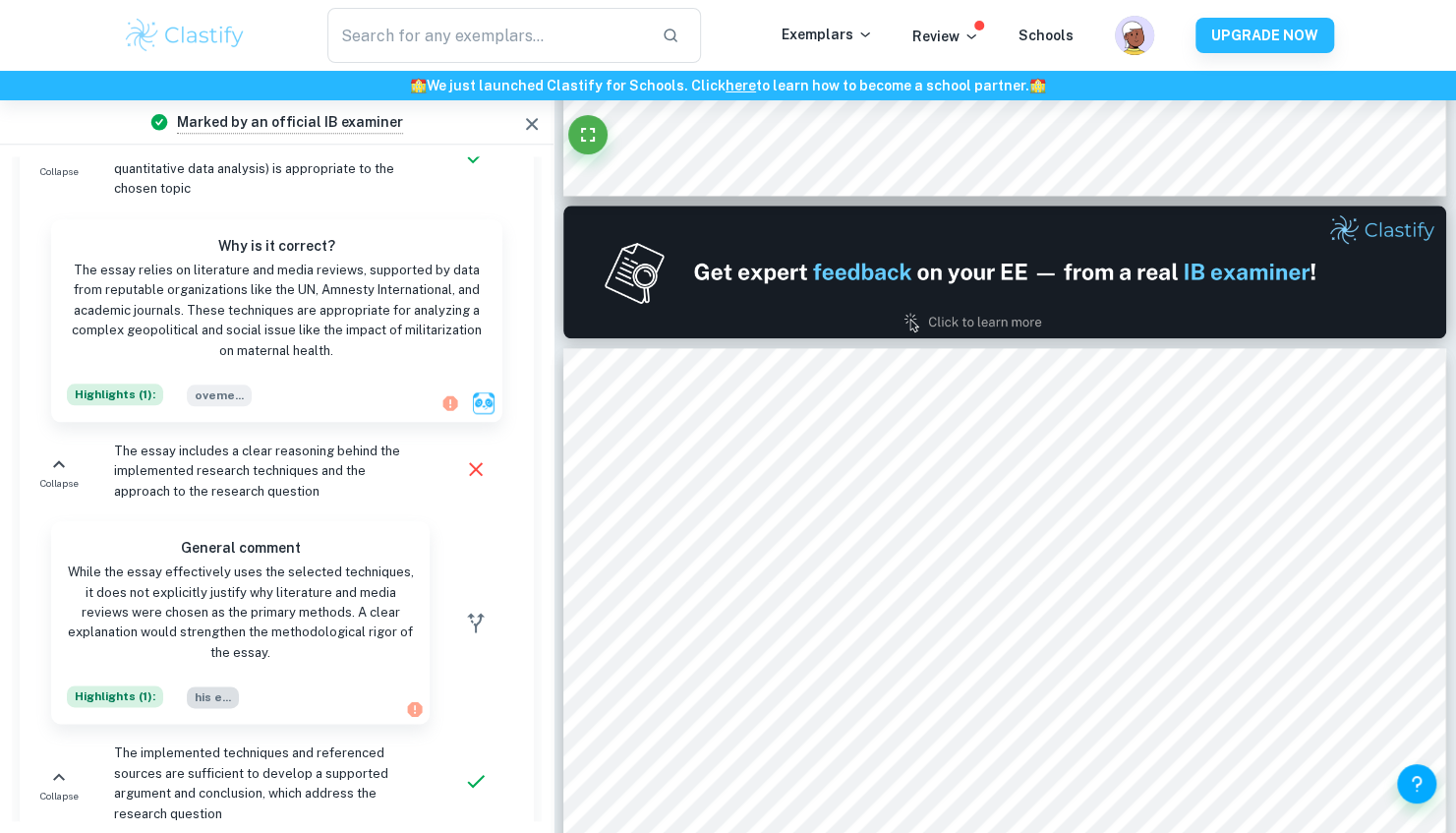 click on "his e ..." at bounding box center (212, 697) 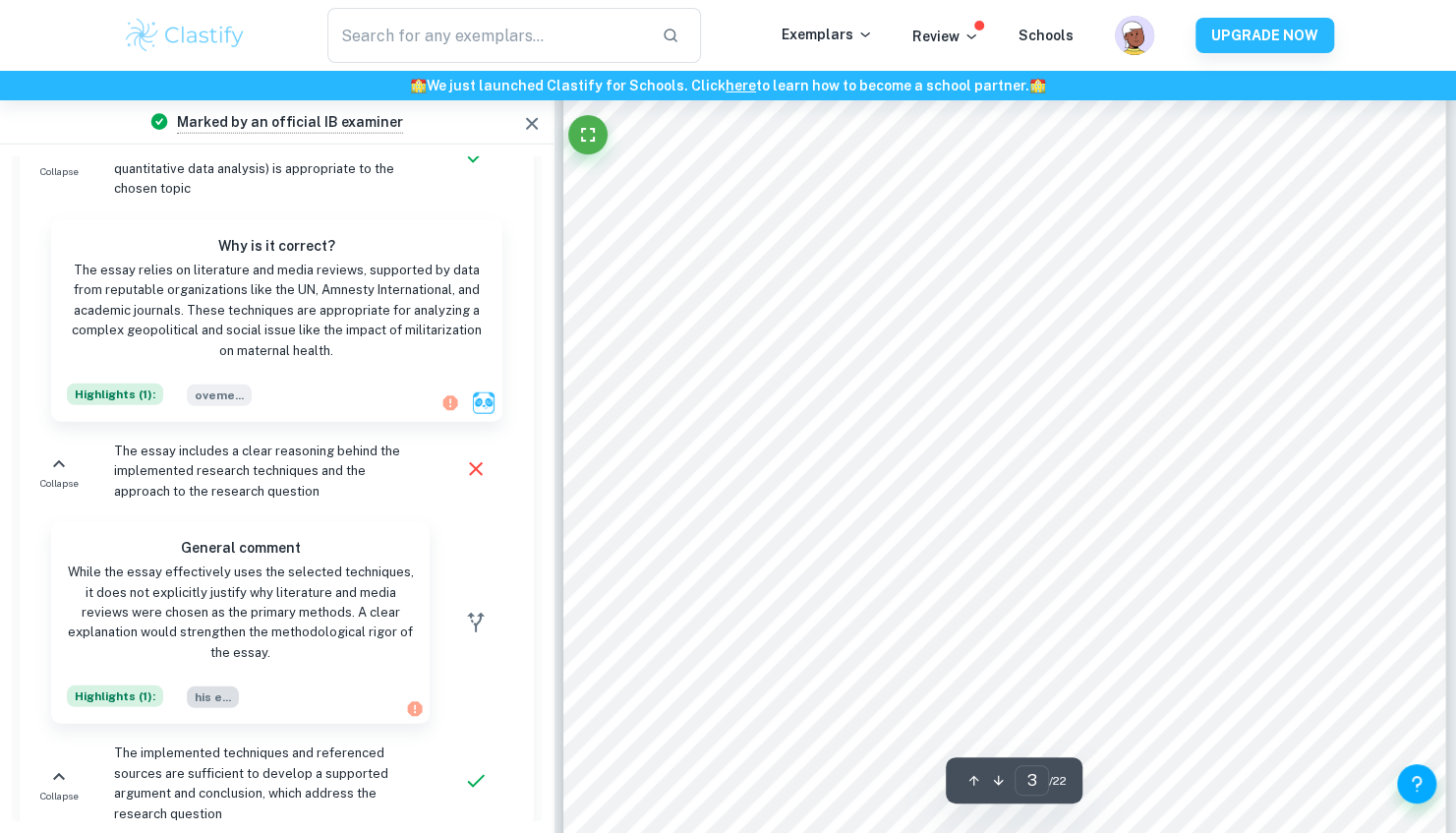 scroll, scrollTop: 3013, scrollLeft: 0, axis: vertical 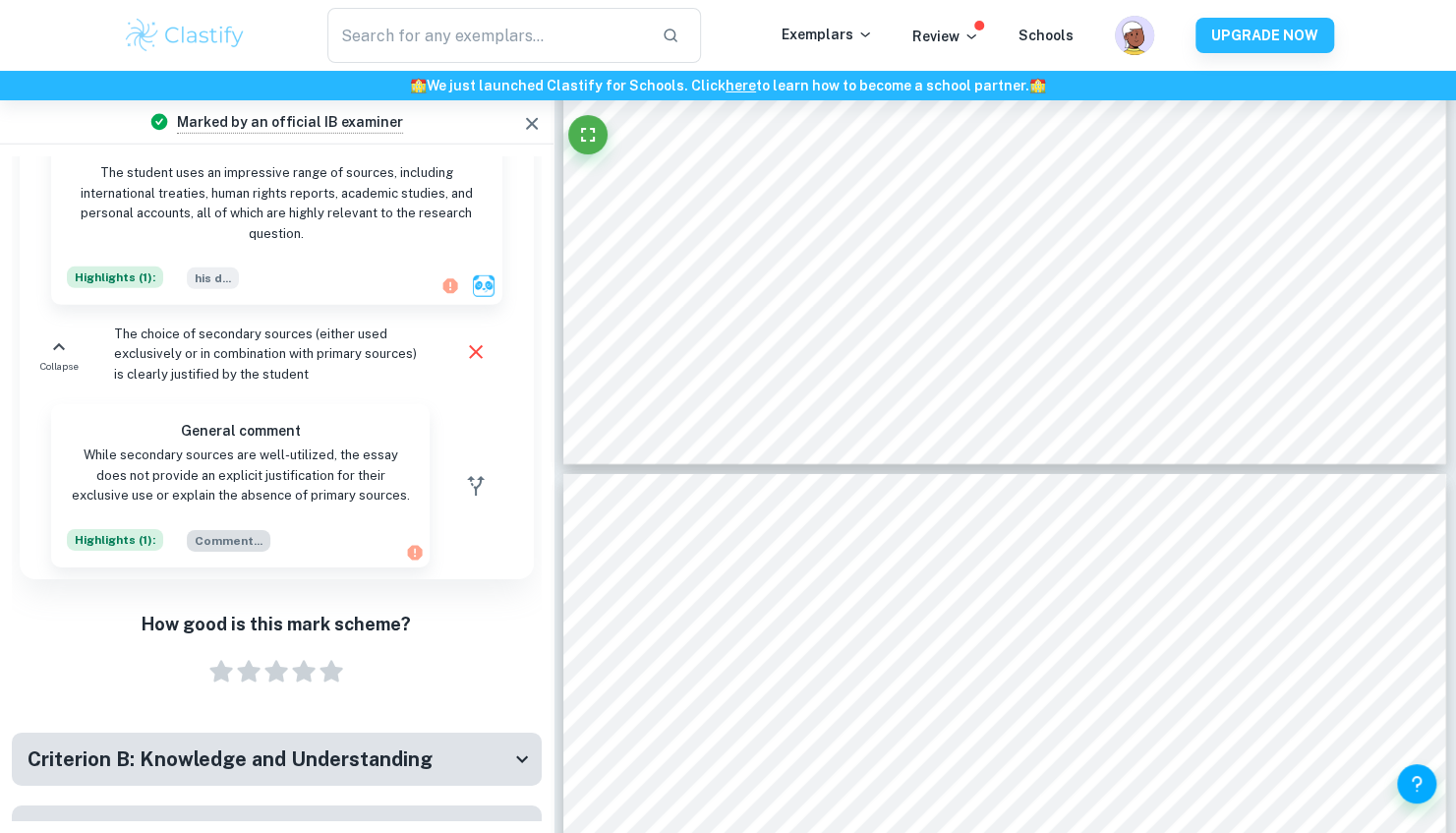 click on "Comment ..." at bounding box center [228, 541] 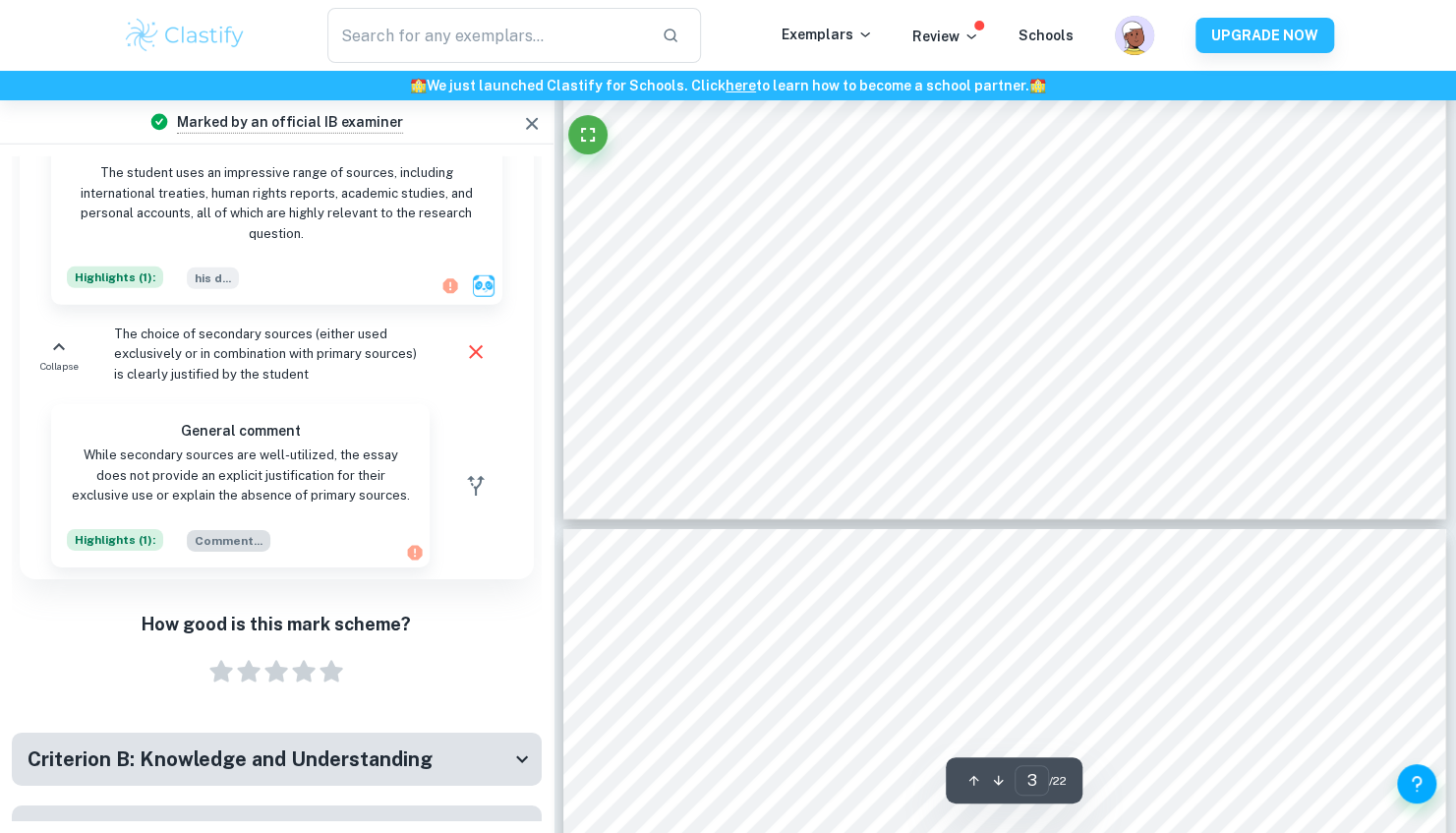 scroll, scrollTop: 3313, scrollLeft: 0, axis: vertical 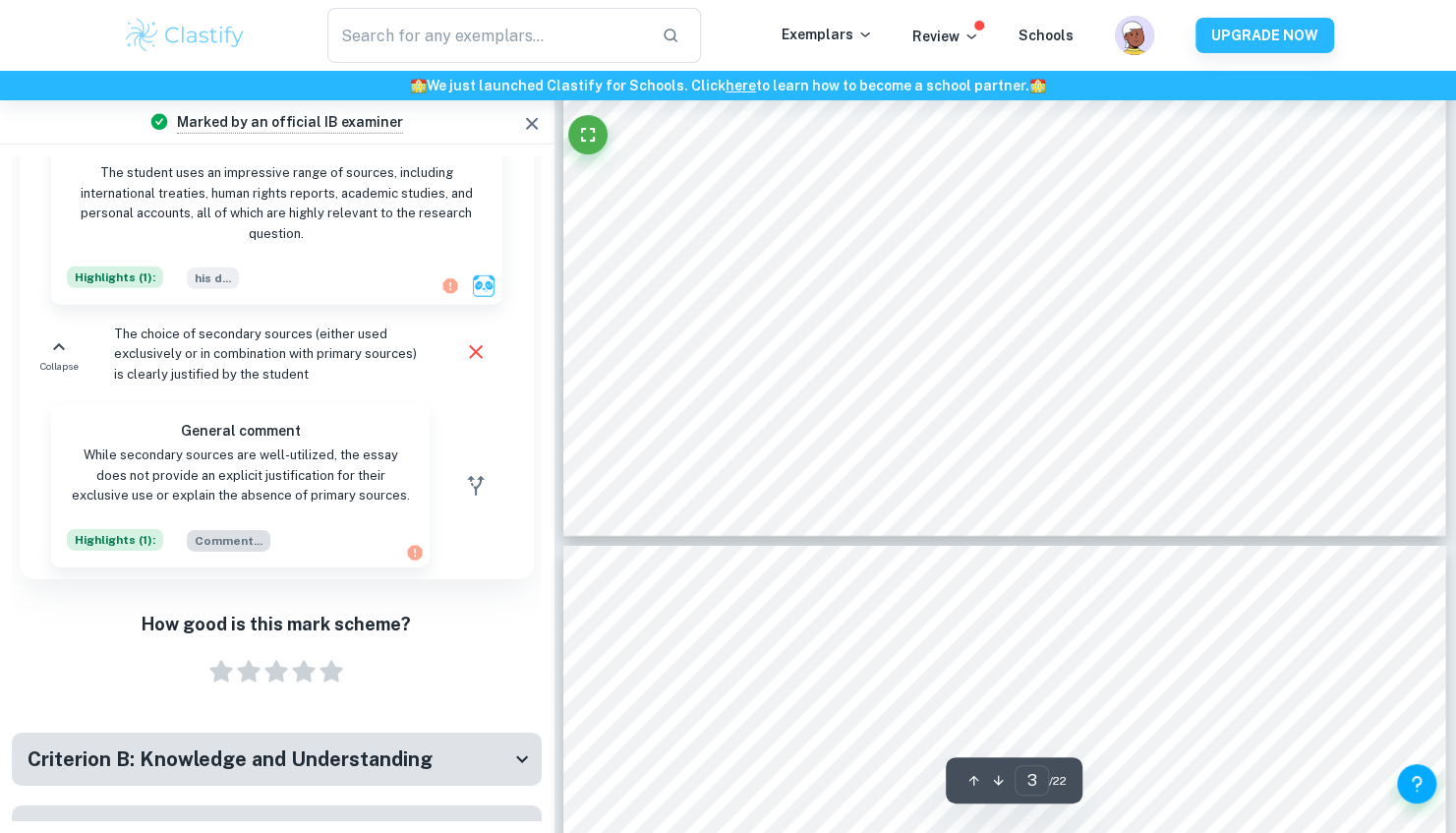 click on "Comment ..." at bounding box center (228, 541) 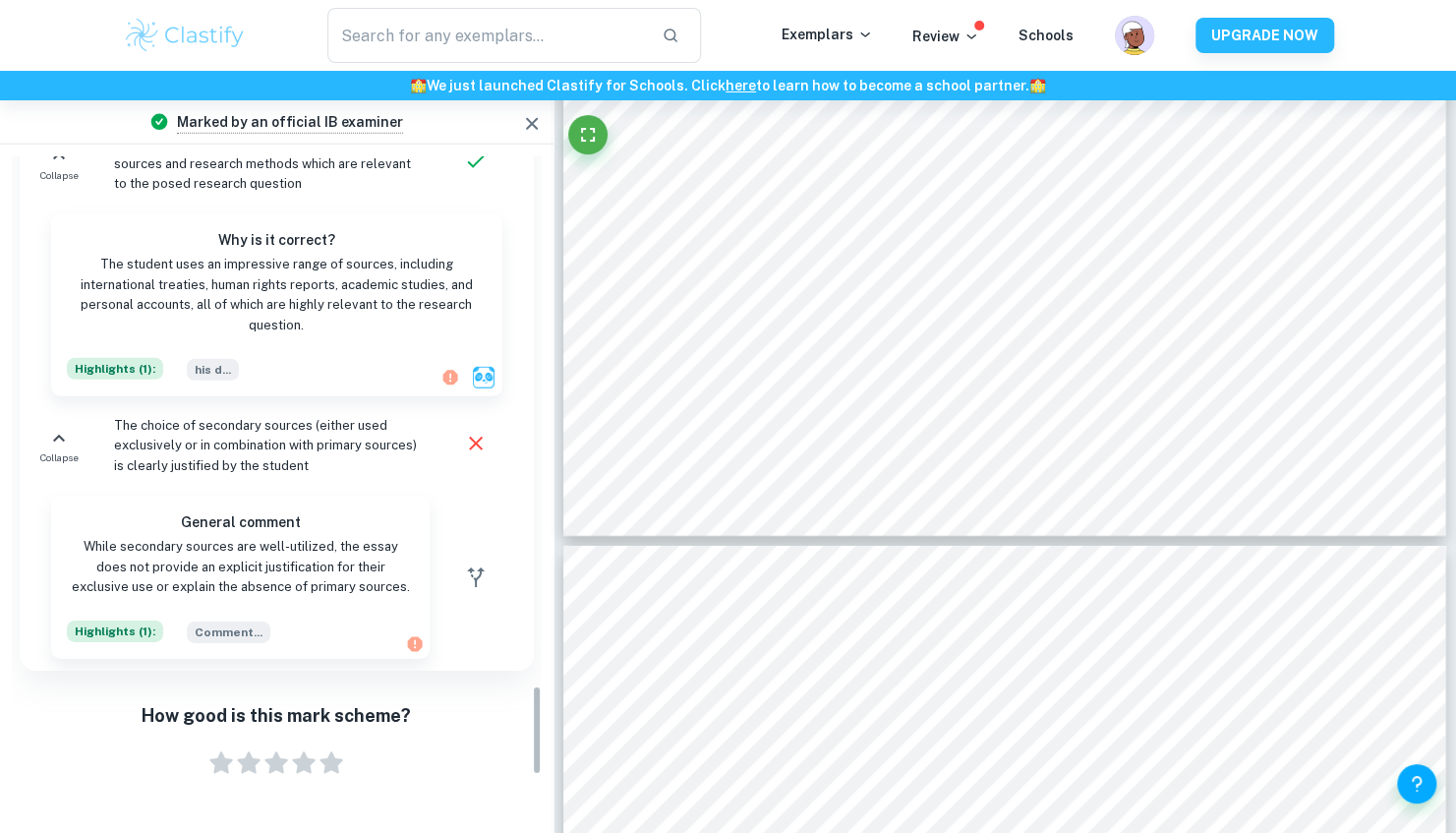 scroll, scrollTop: 3886, scrollLeft: 0, axis: vertical 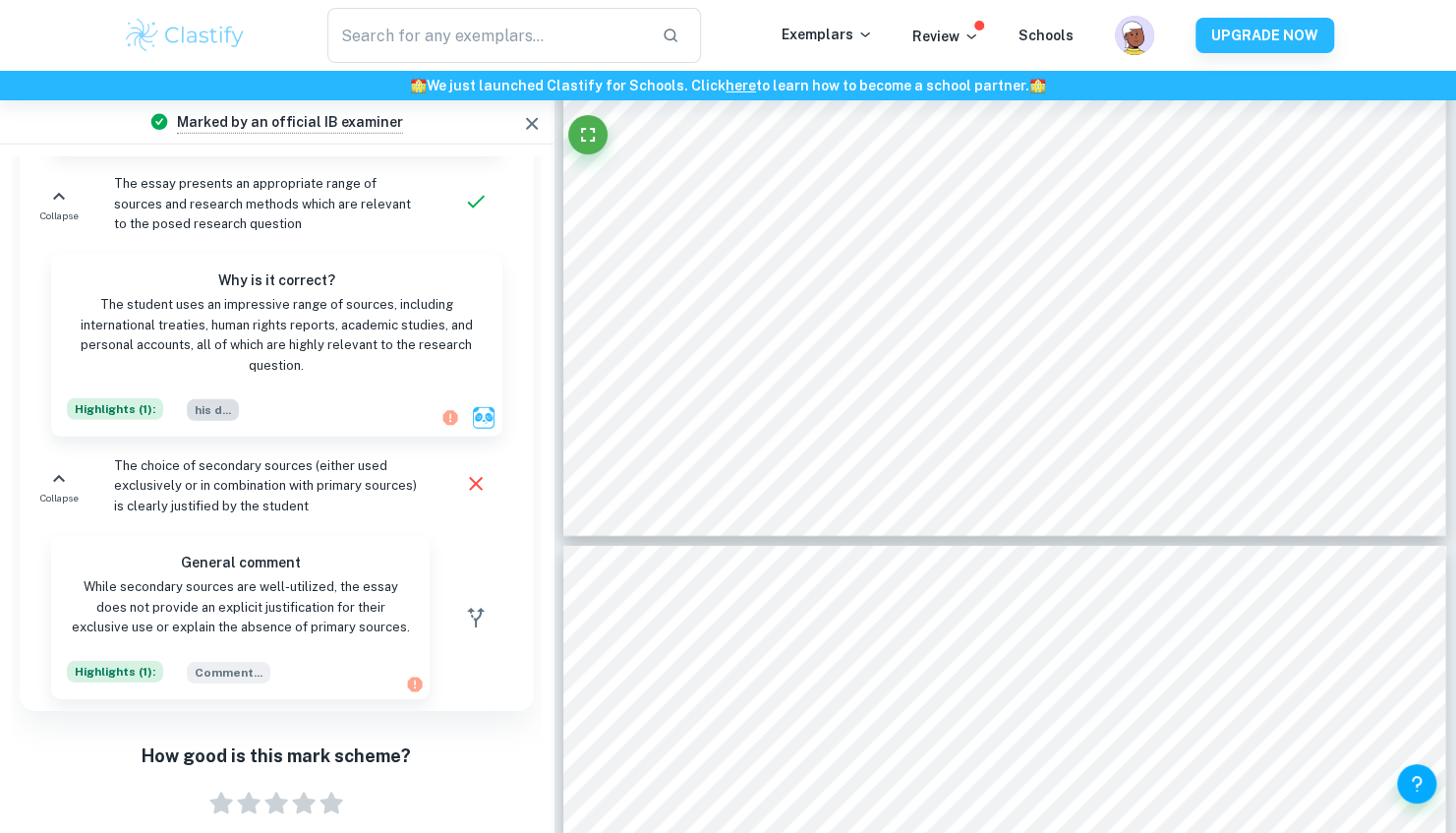 click on "his d ..." at bounding box center [212, 410] 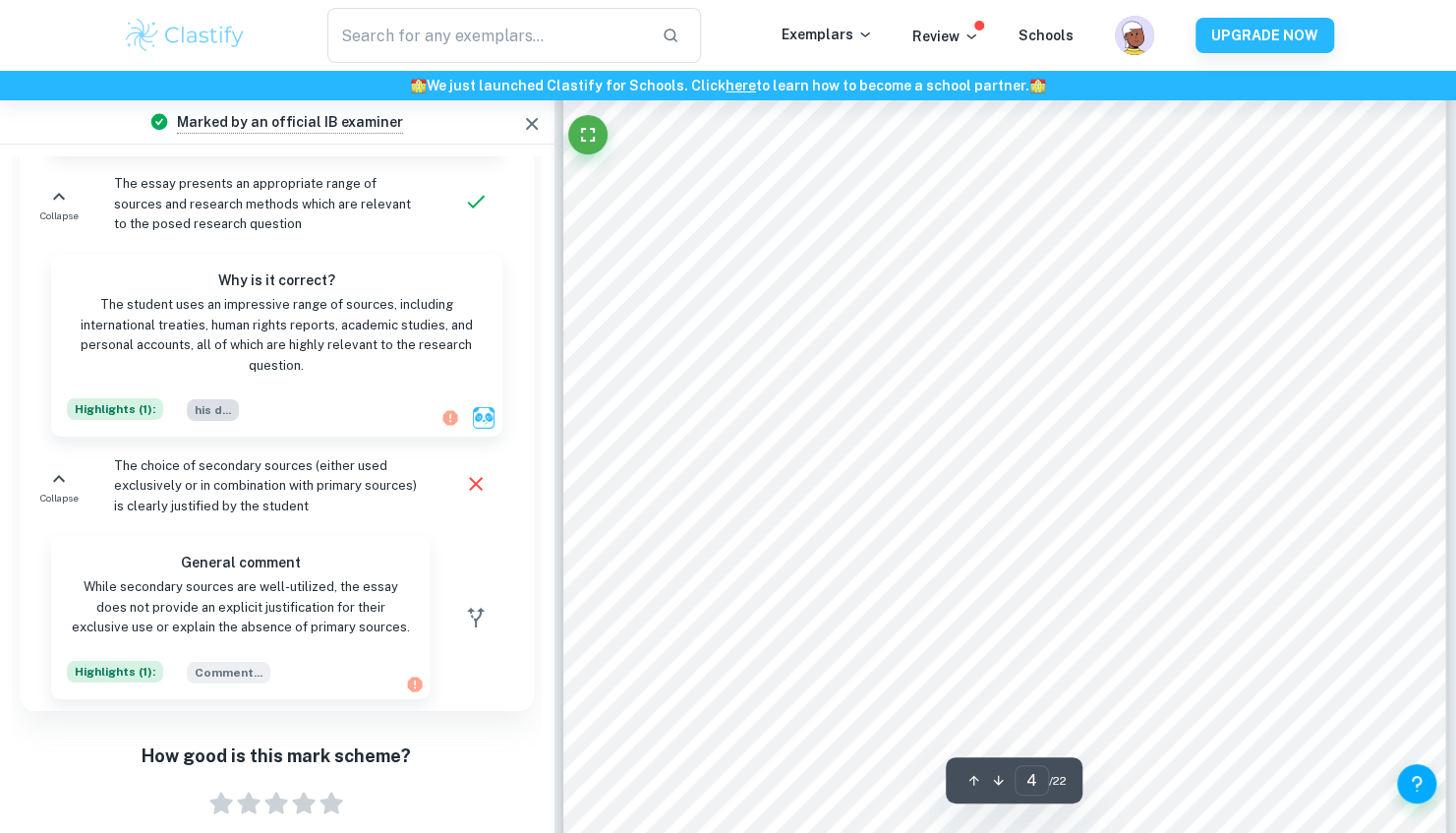 scroll, scrollTop: 4215, scrollLeft: 0, axis: vertical 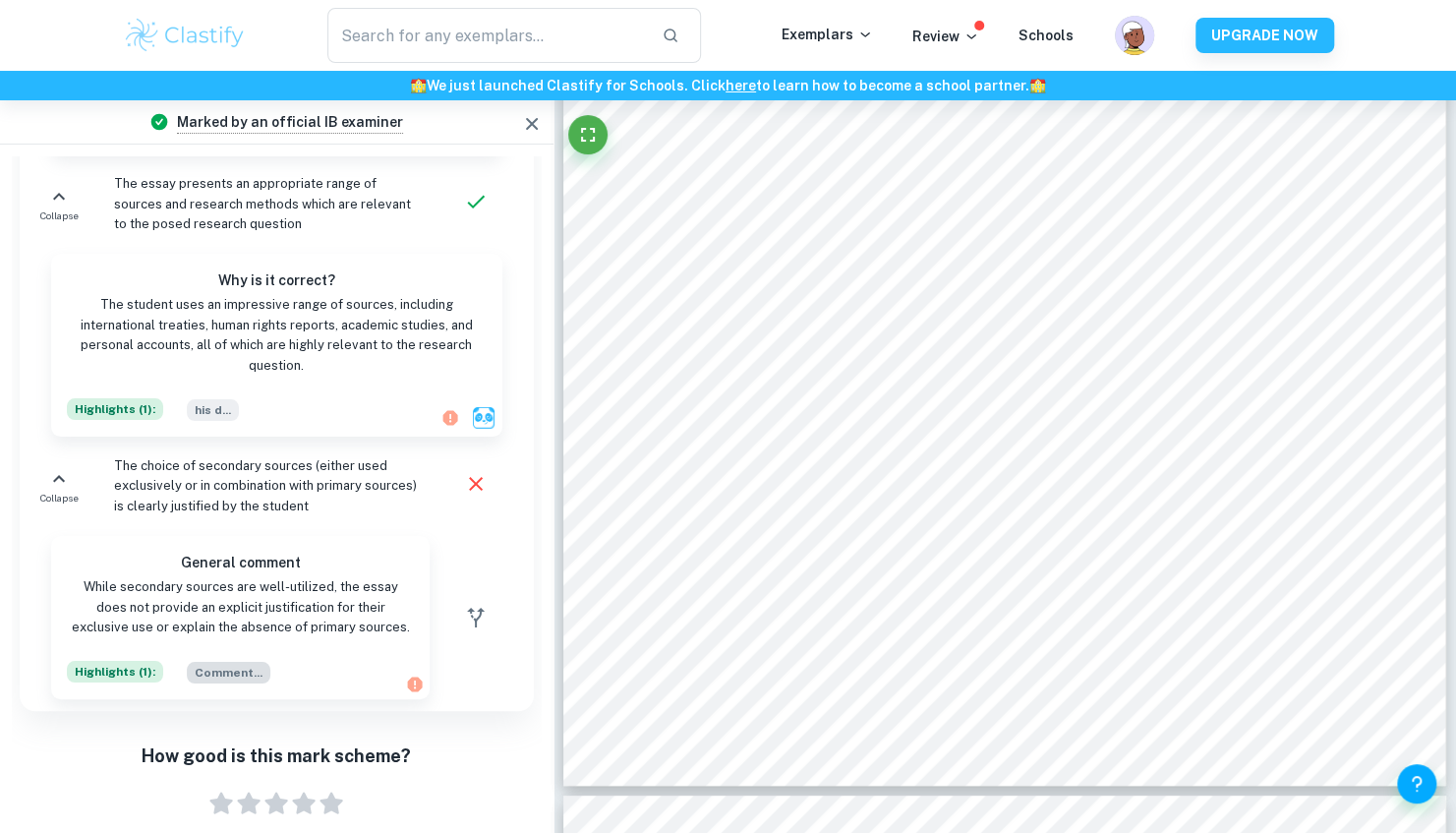 click on "Comment ..." at bounding box center (228, 673) 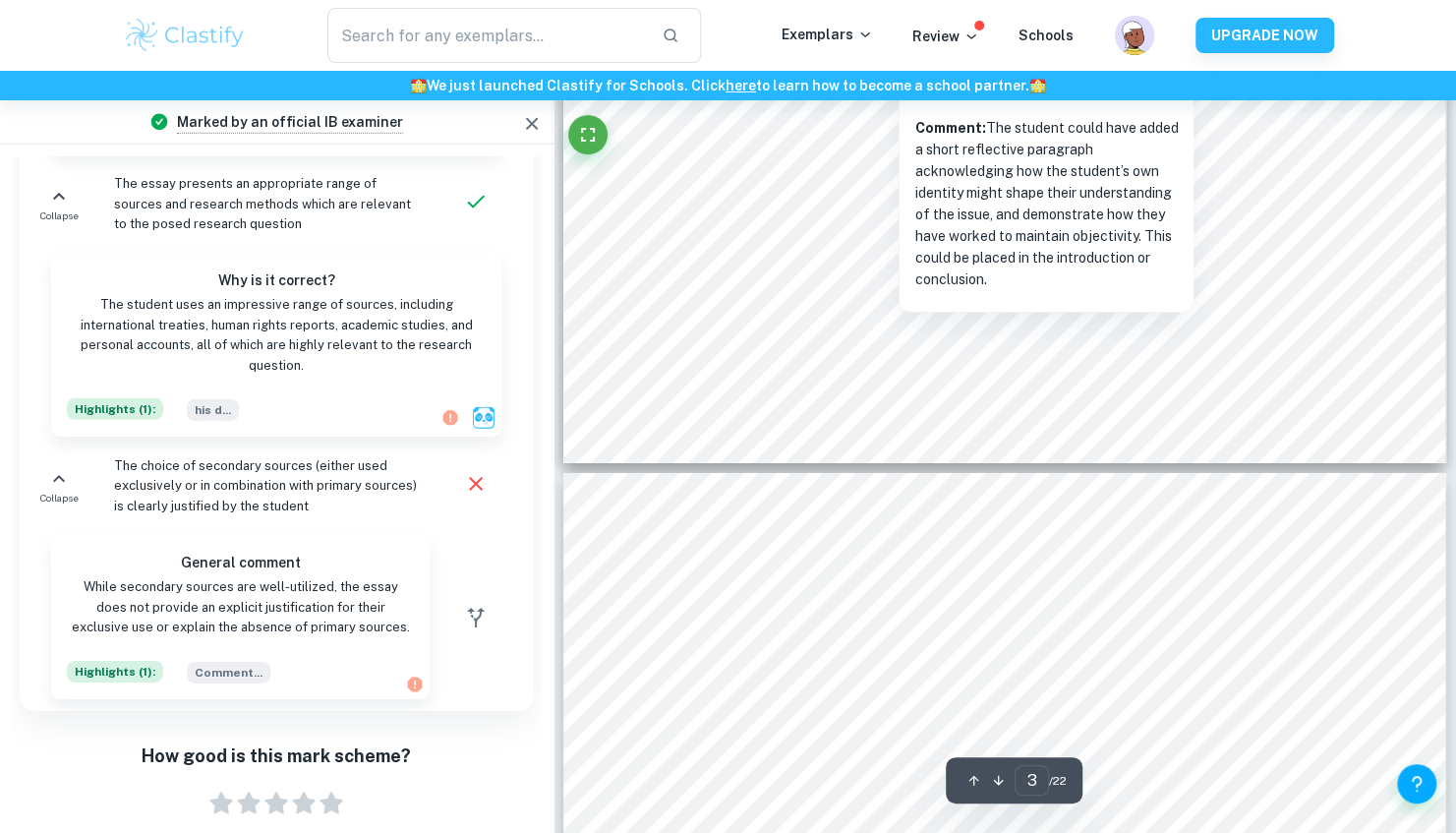 scroll, scrollTop: 3430, scrollLeft: 0, axis: vertical 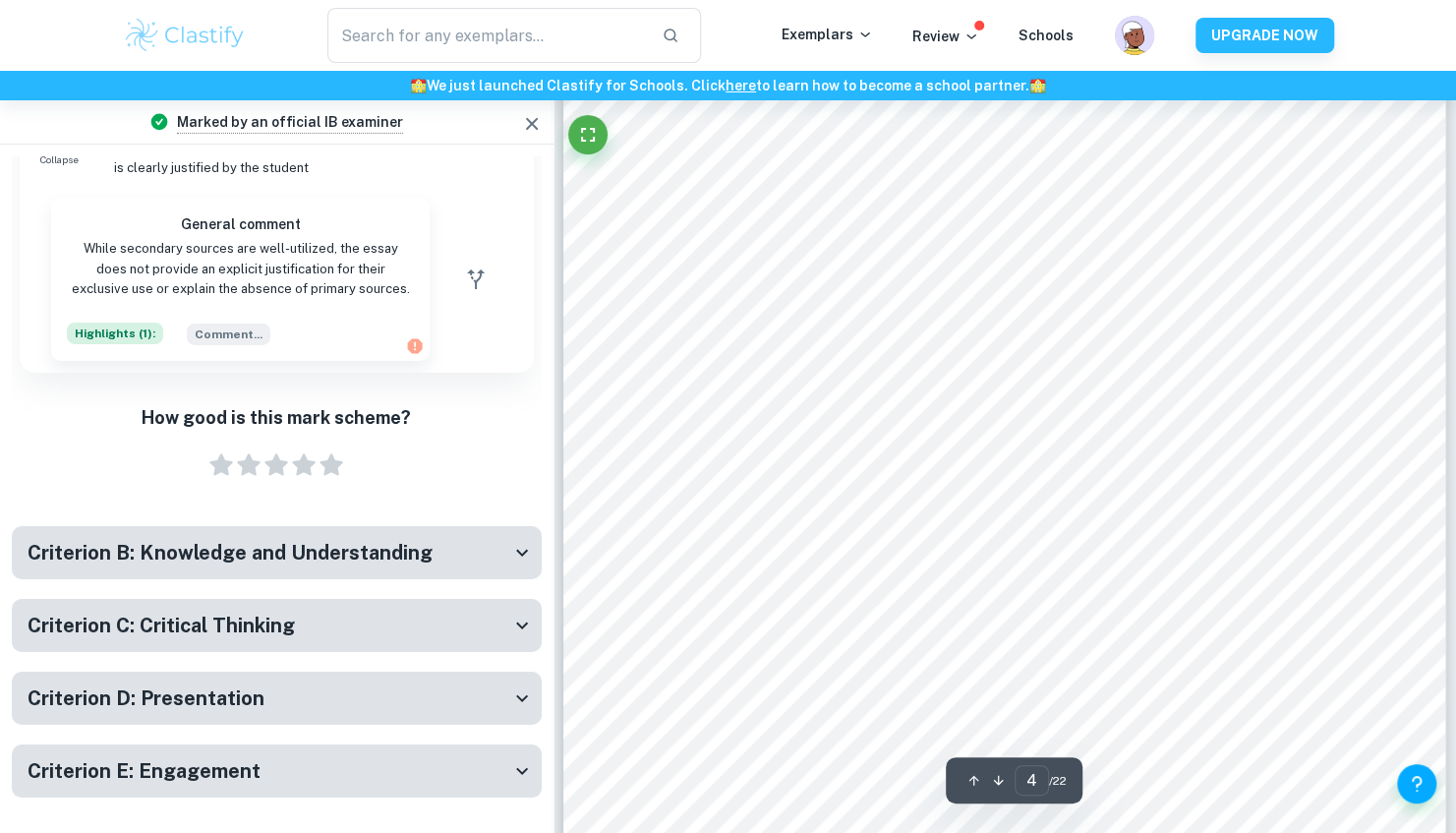 click on "Criterion B: Knowledge and Understanding" at bounding box center [276, 553] 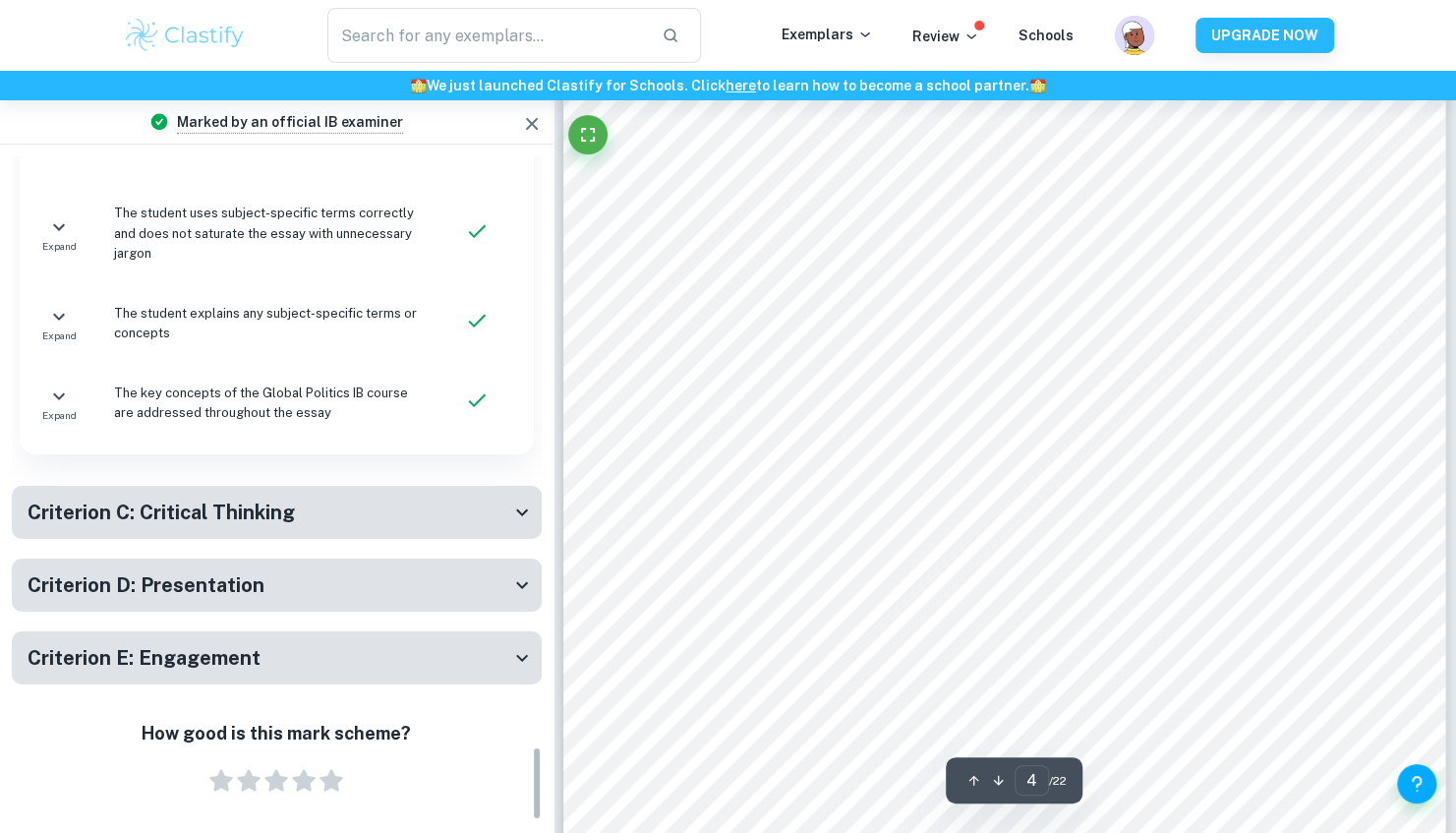 scroll, scrollTop: 5253, scrollLeft: 0, axis: vertical 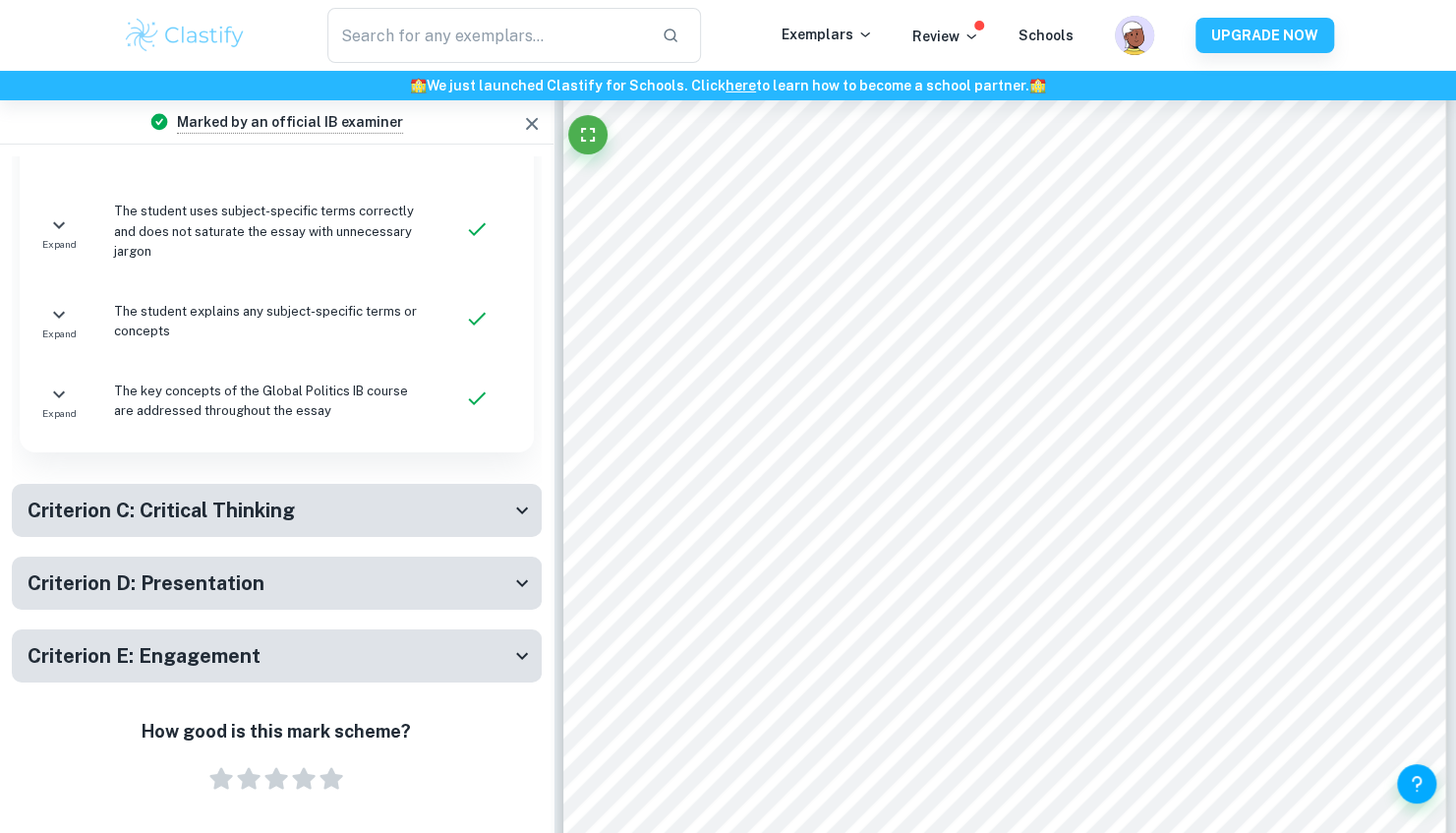 click on "Criterion C: Critical Thinking" at bounding box center (276, 510) 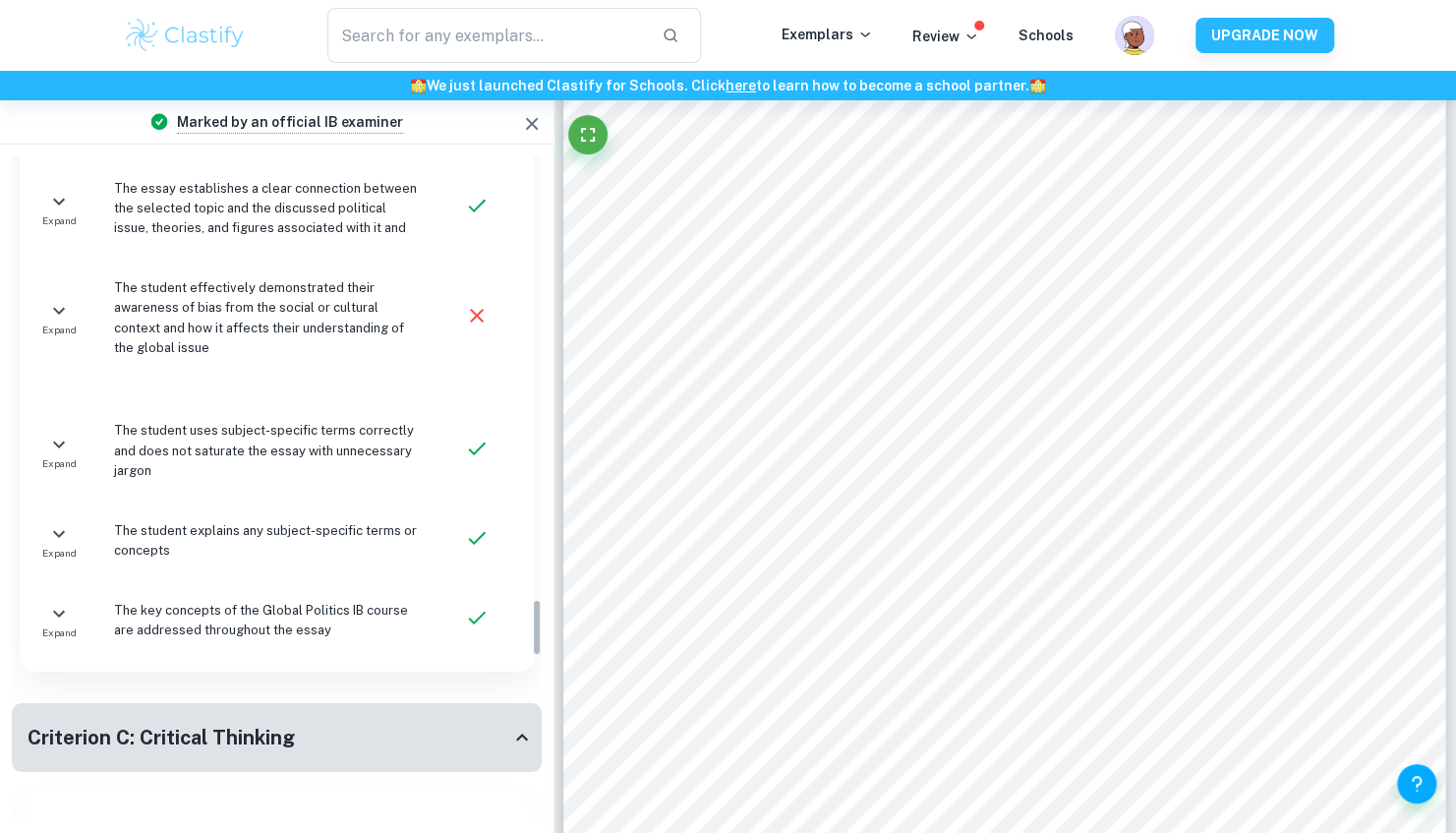 scroll, scrollTop: 5163, scrollLeft: 0, axis: vertical 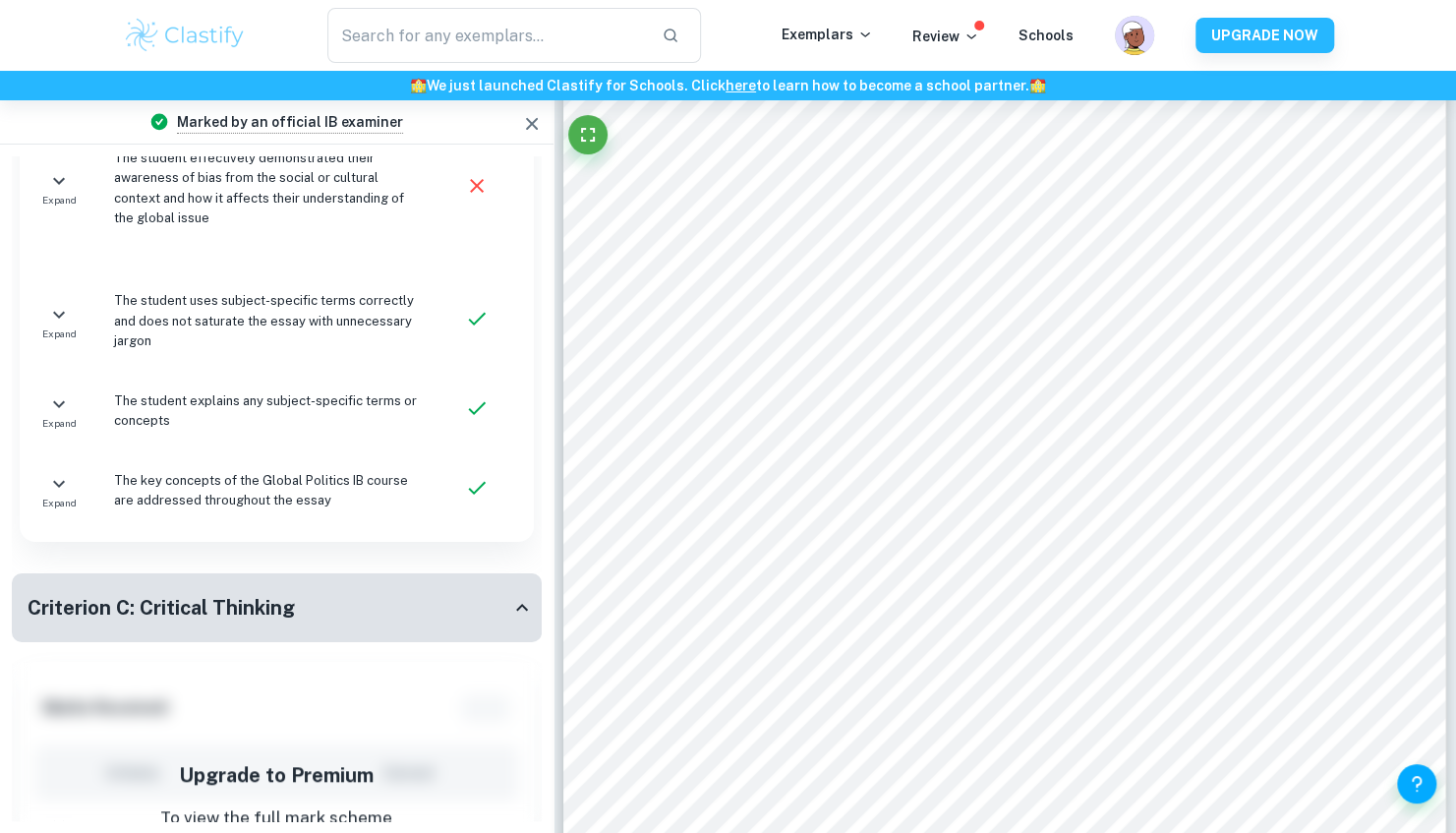 click on "Criterion C: Critical Thinking" at bounding box center [161, 608] 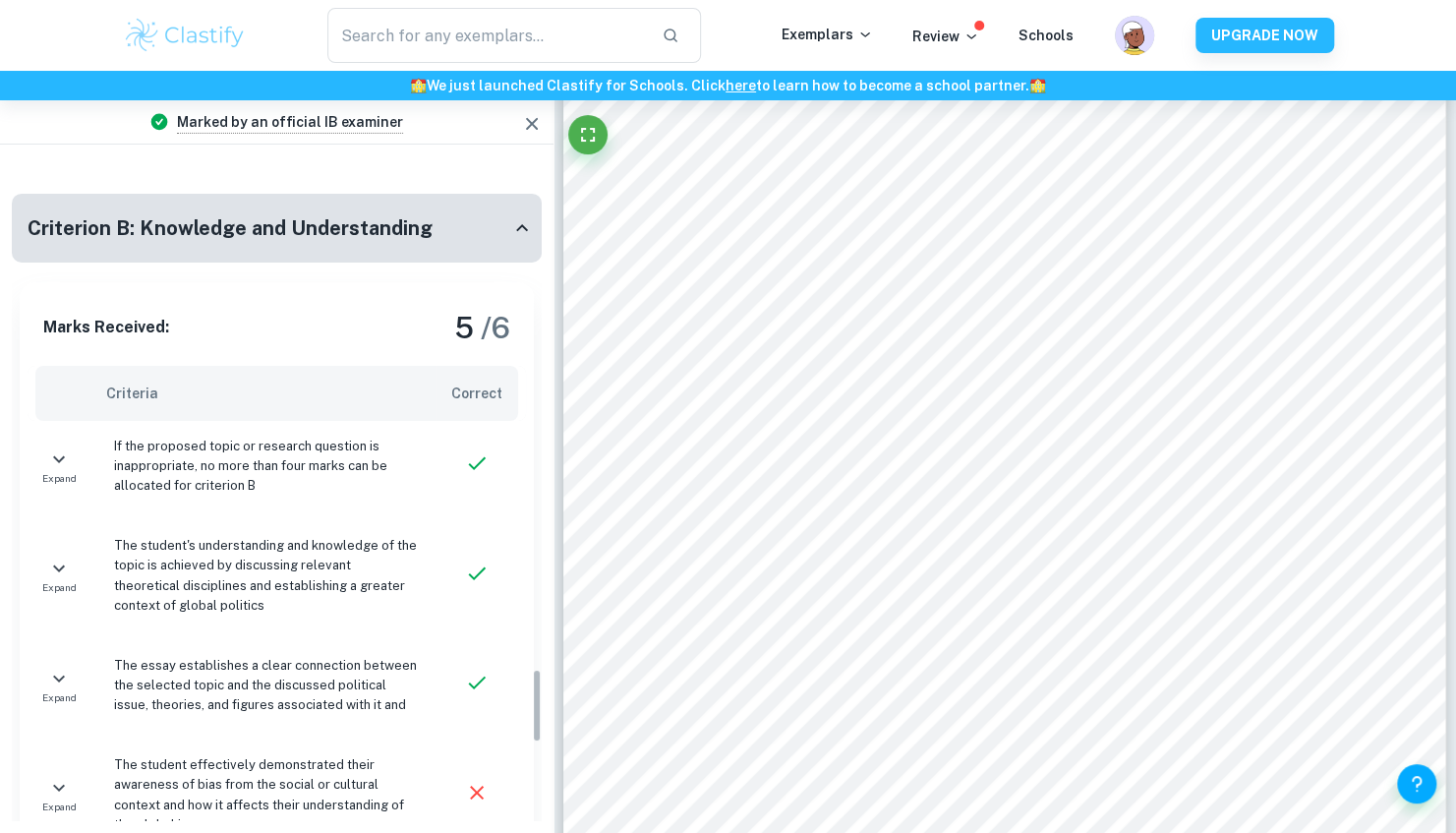 scroll, scrollTop: 4554, scrollLeft: 0, axis: vertical 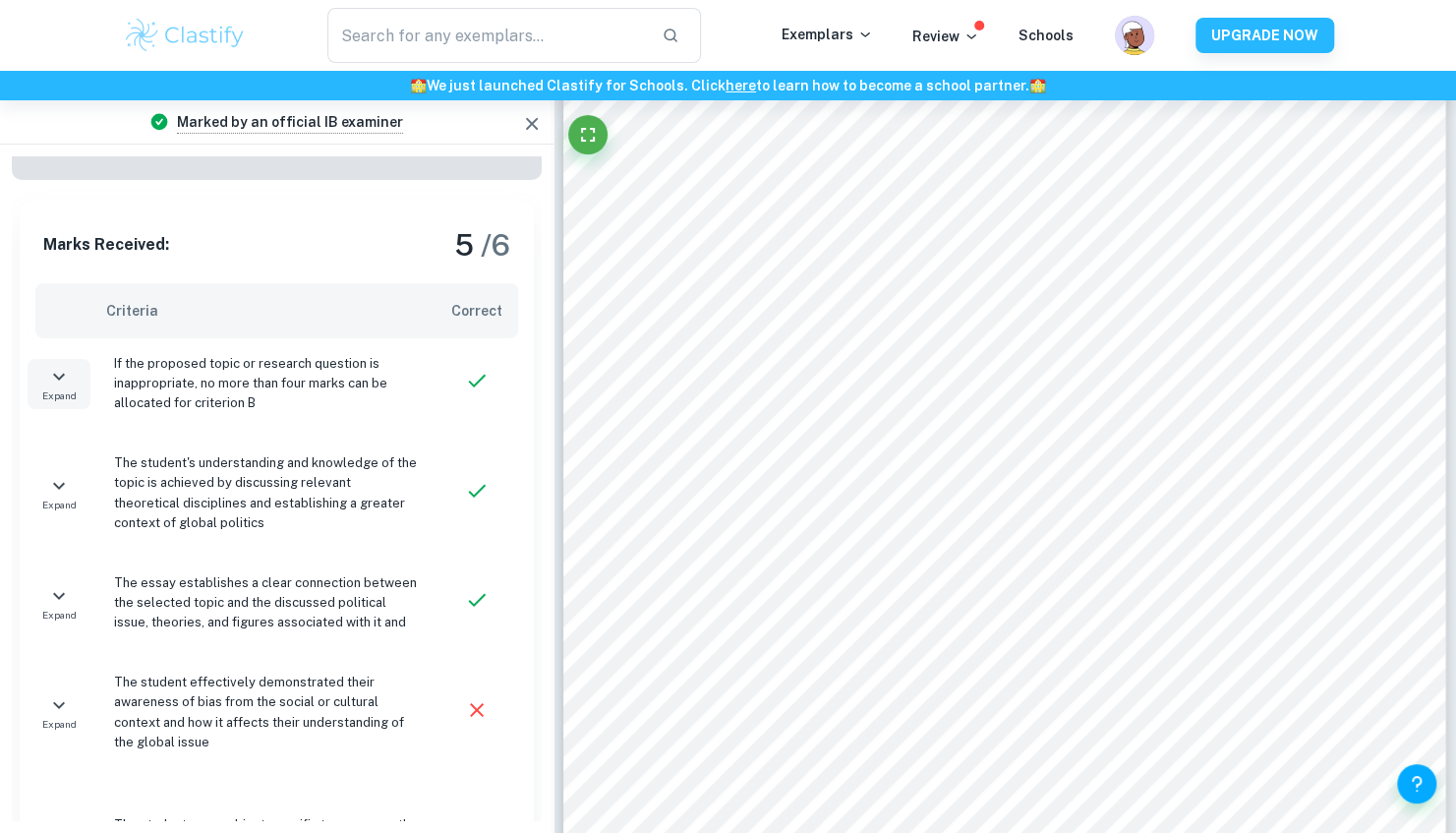 click on "Expand" at bounding box center (59, 384) 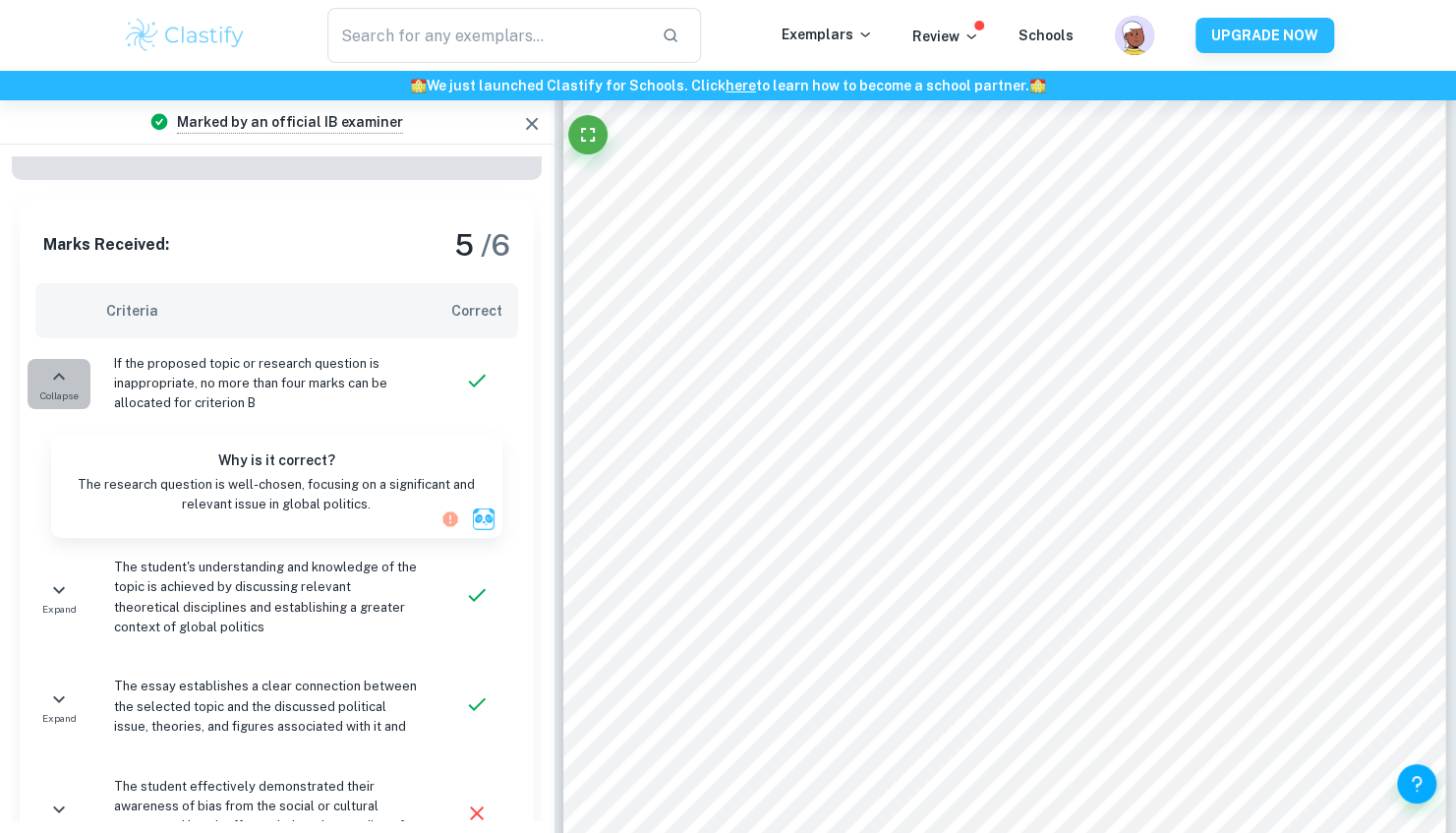 click on "Collapse" at bounding box center (59, 384) 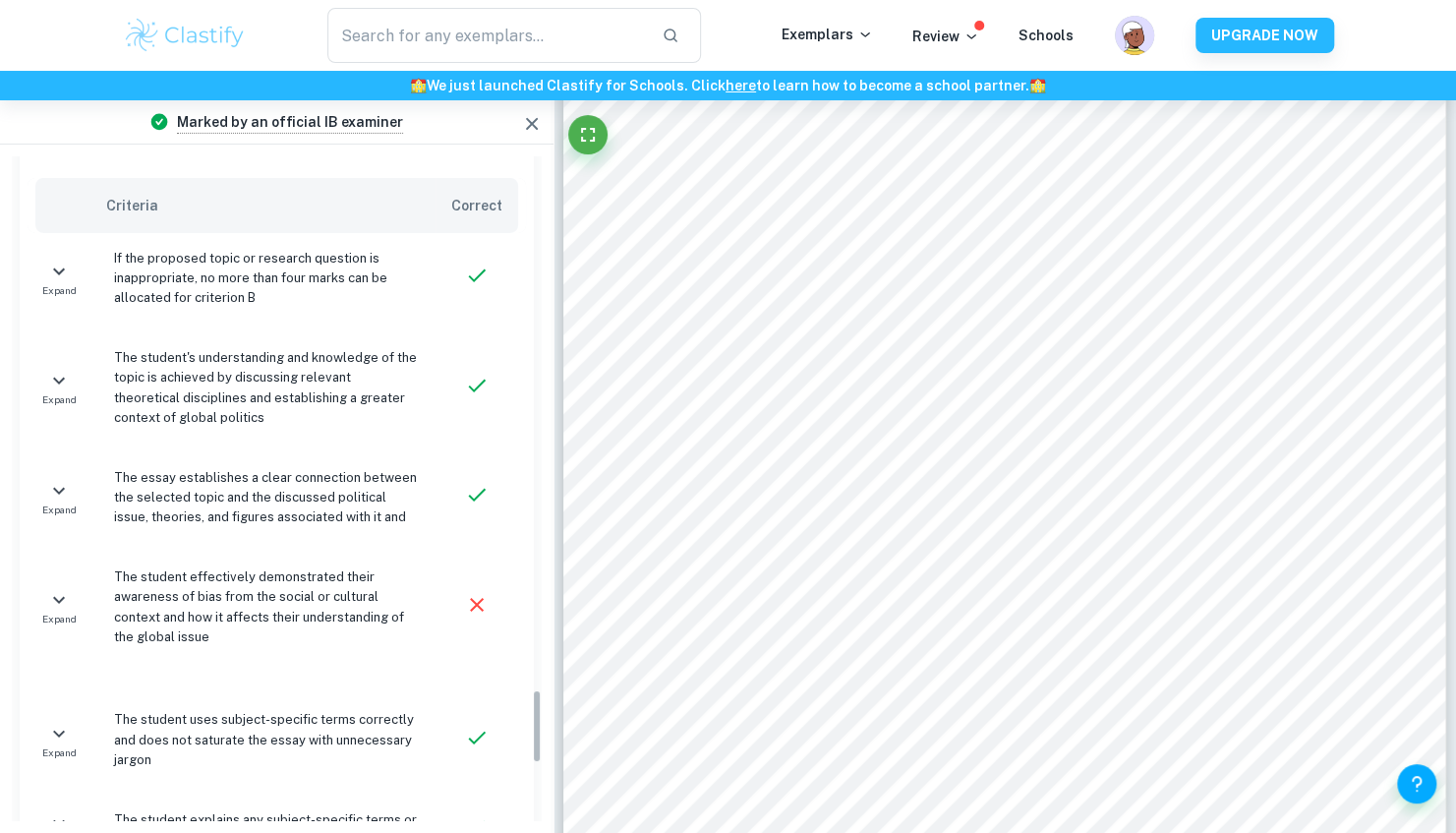 scroll, scrollTop: 4741, scrollLeft: 0, axis: vertical 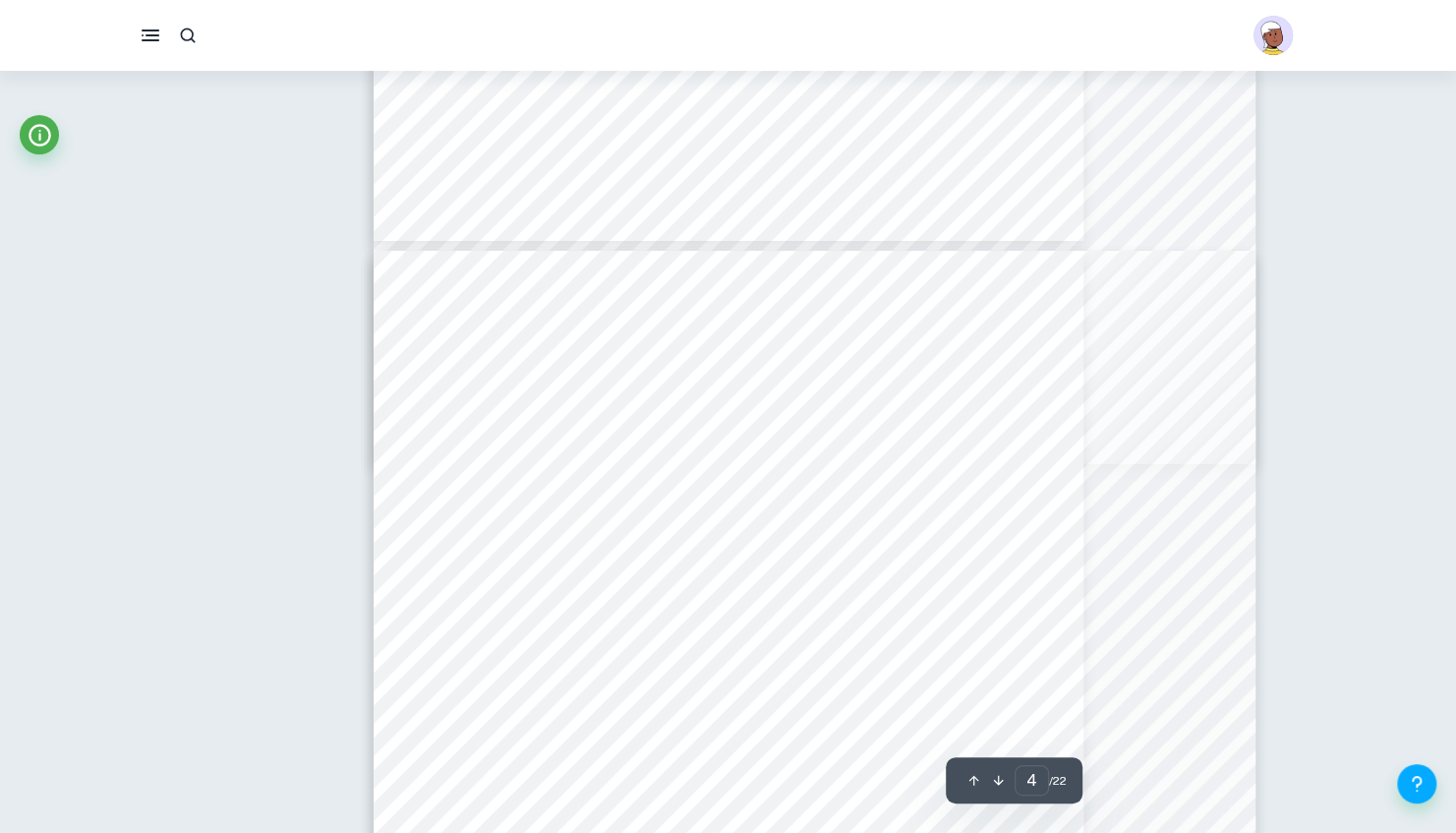 type on "17" 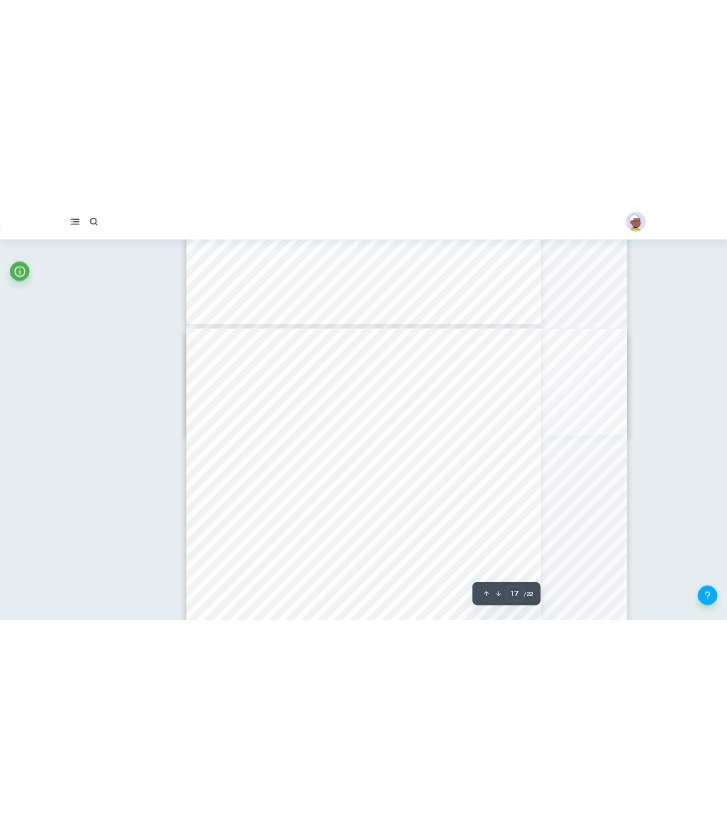 scroll, scrollTop: 15692, scrollLeft: 0, axis: vertical 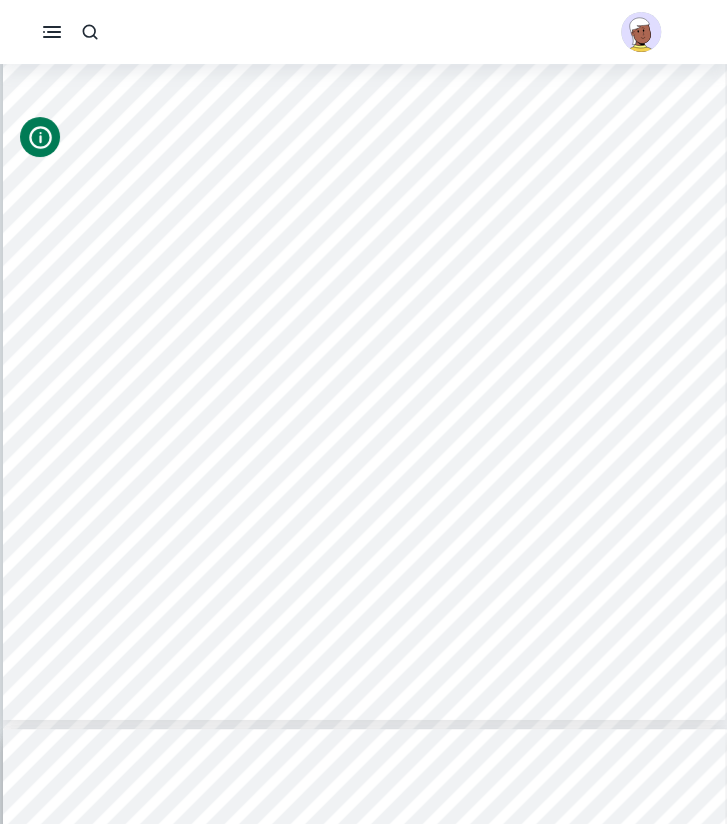 click 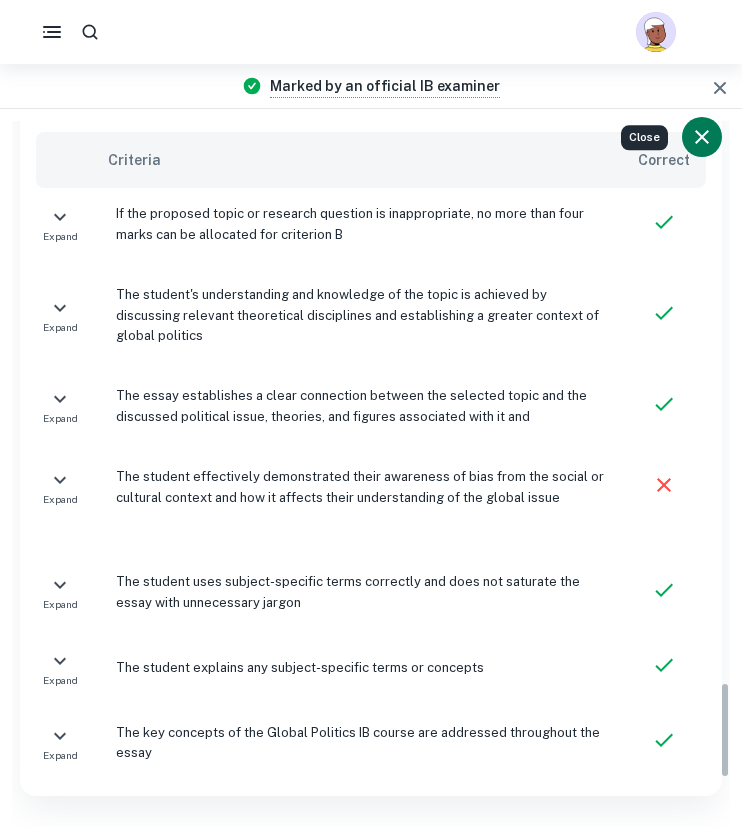 scroll, scrollTop: 4127, scrollLeft: 0, axis: vertical 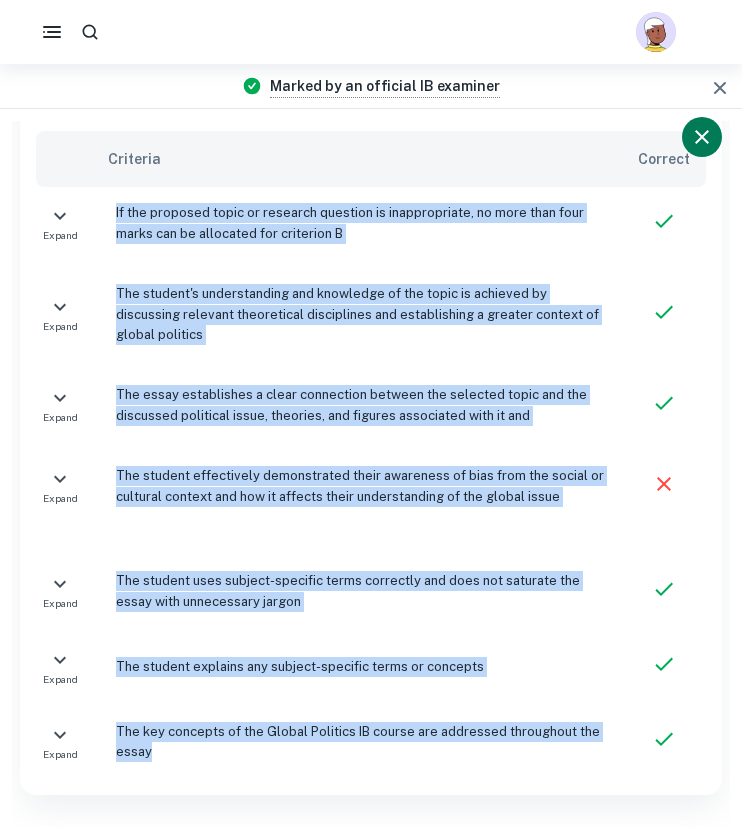 drag, startPoint x: 104, startPoint y: 191, endPoint x: 290, endPoint y: 733, distance: 573.02704 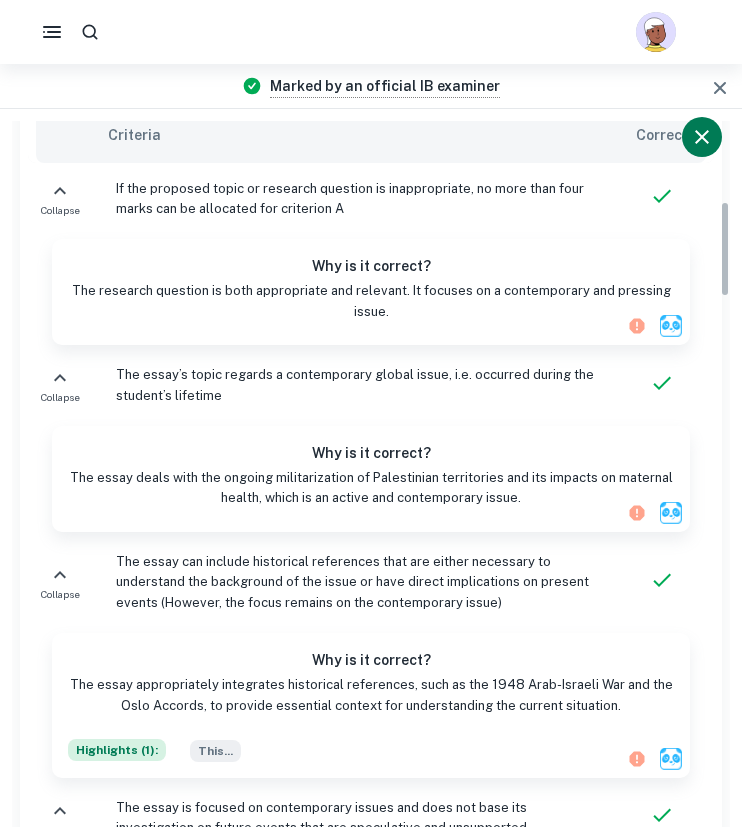 scroll, scrollTop: 0, scrollLeft: 0, axis: both 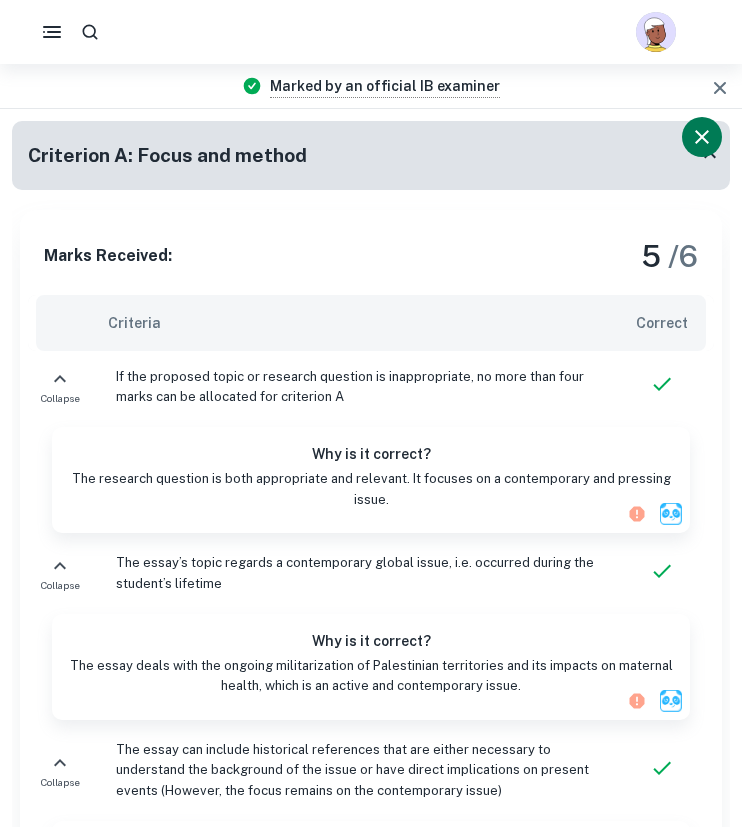 click on "Criteria" at bounding box center (355, 323) 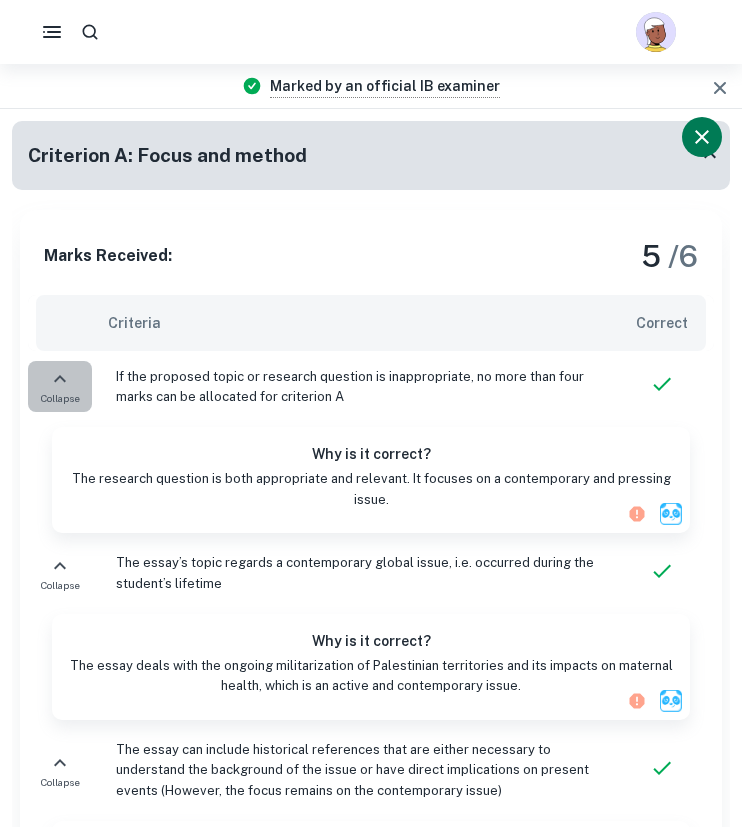 click 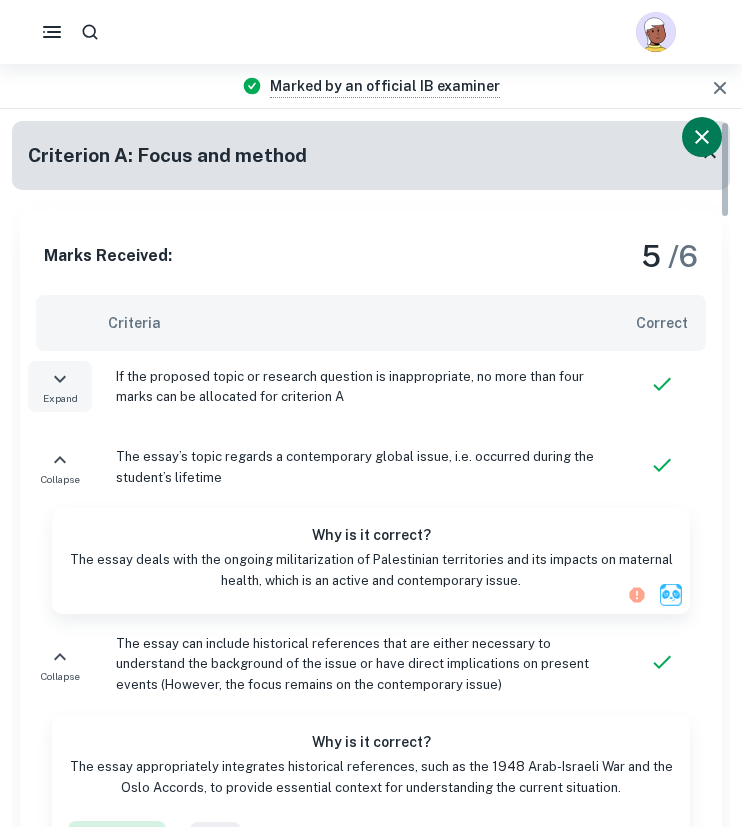 click on "Collapse" at bounding box center [60, 467] 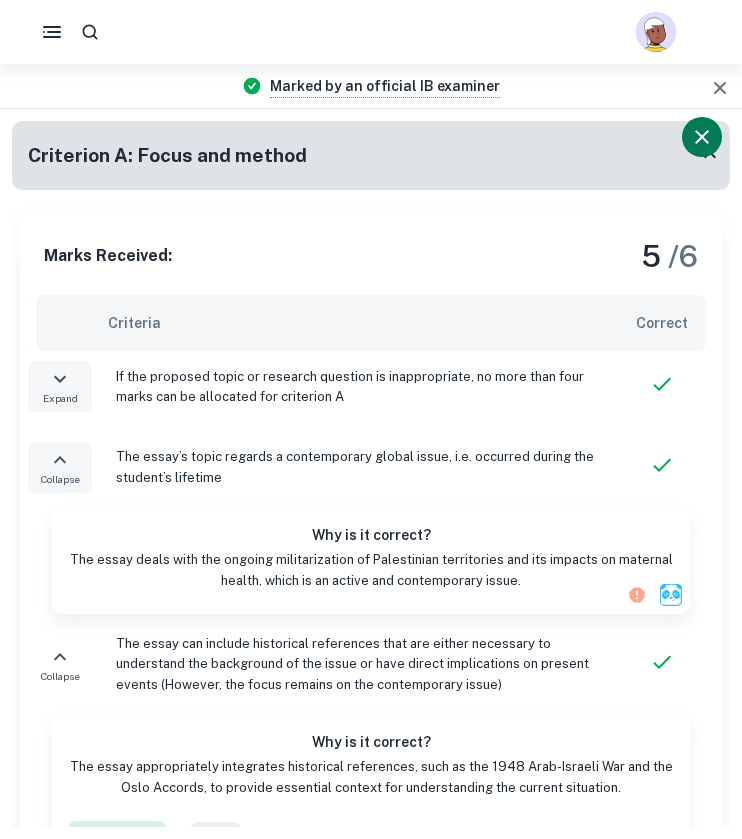 click 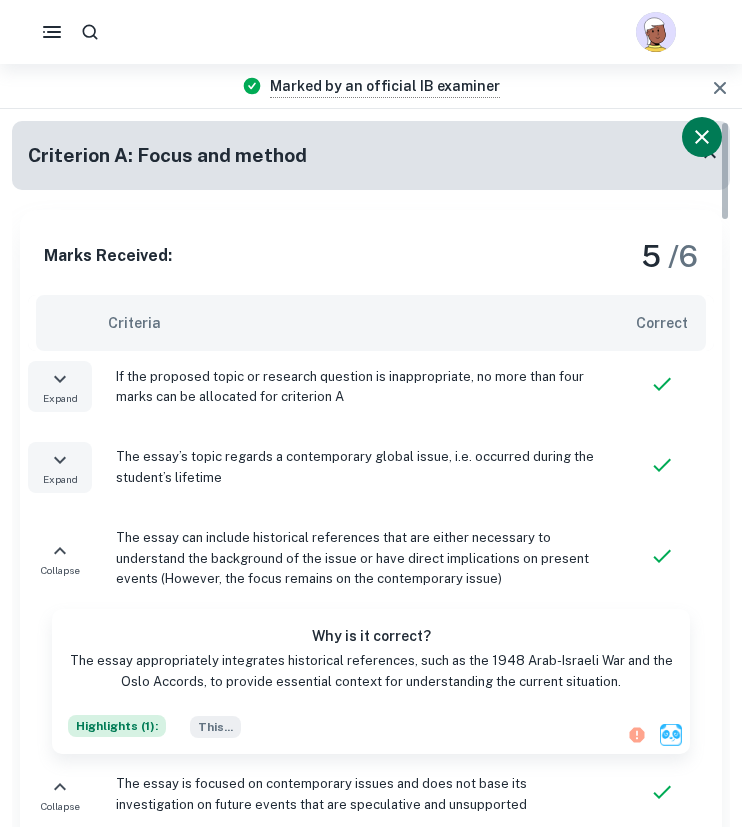 click on "Collapse" at bounding box center (60, 558) 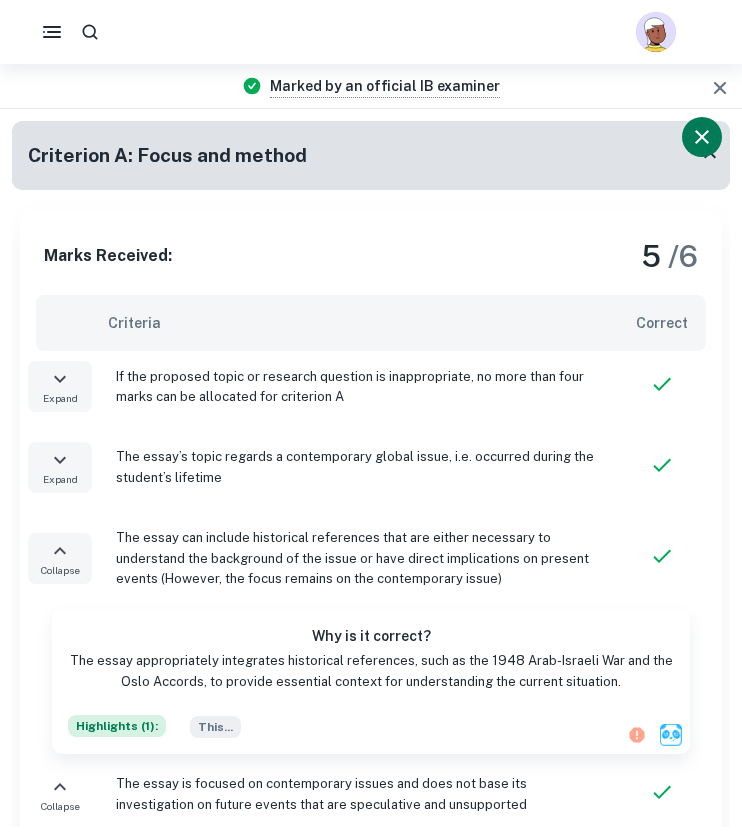 click 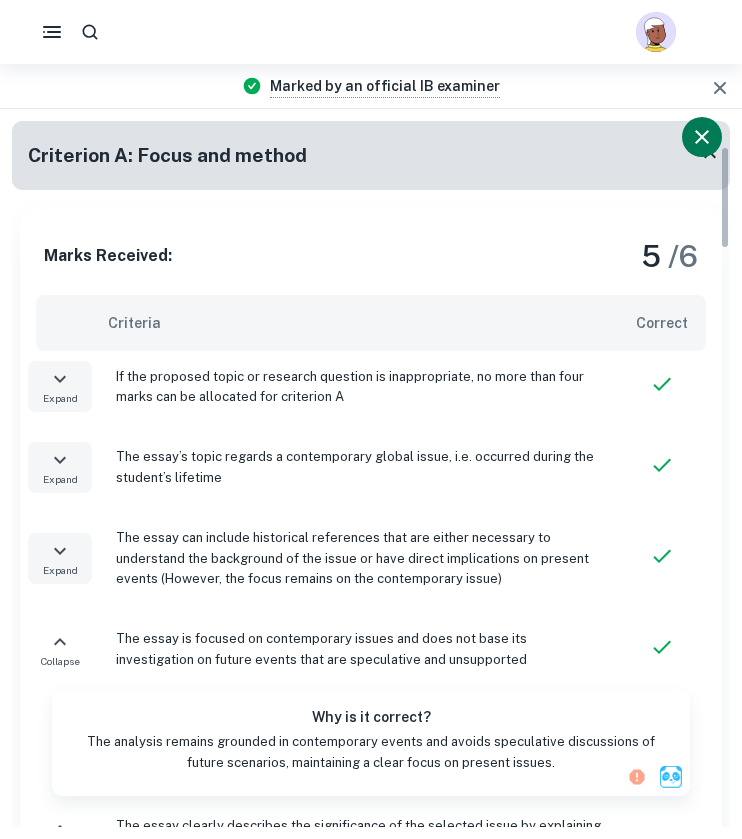 scroll, scrollTop: 225, scrollLeft: 0, axis: vertical 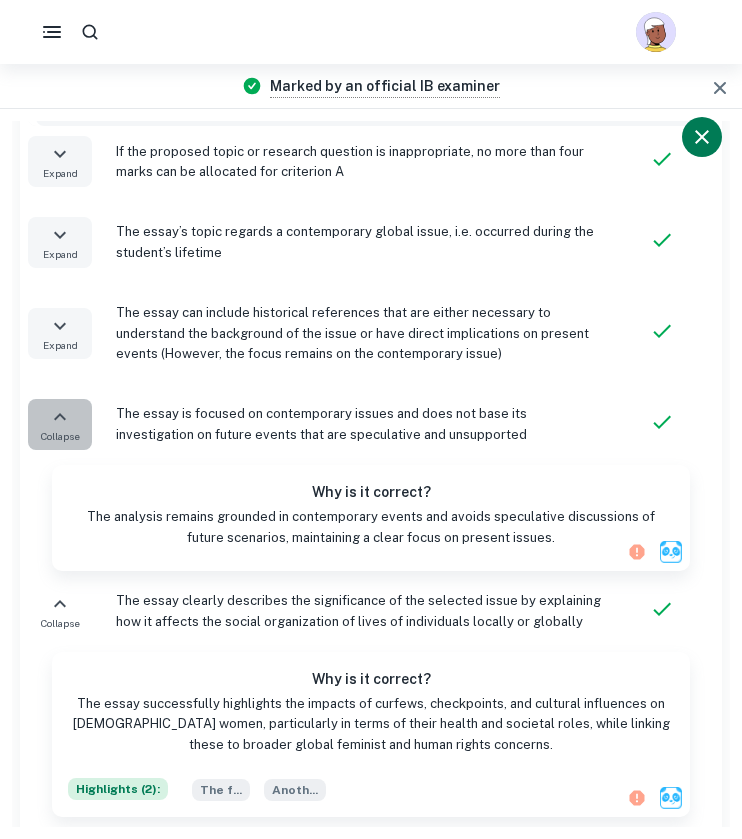 click on "Collapse" at bounding box center (60, 424) 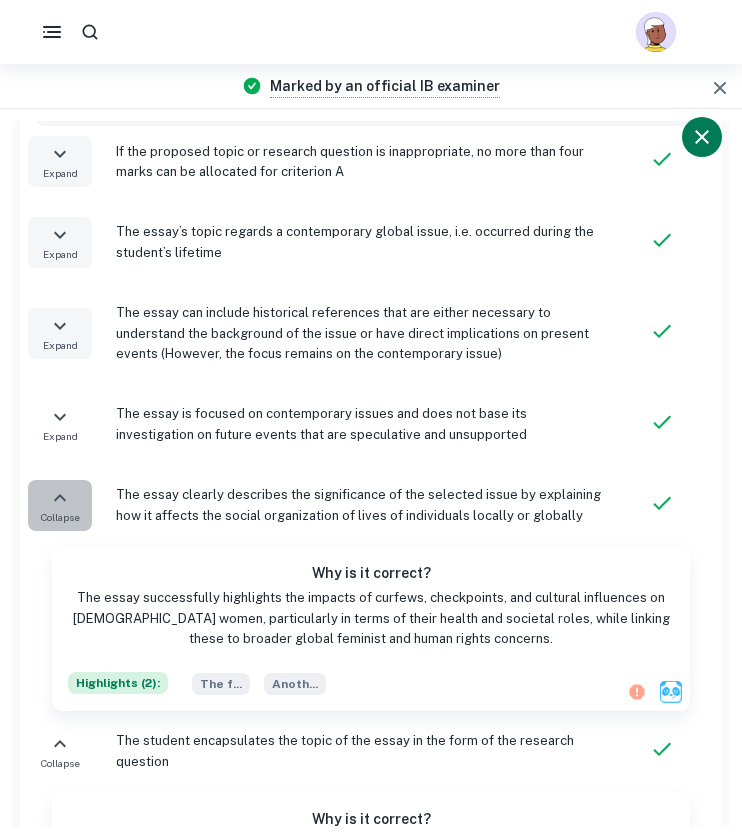 click on "Collapse" at bounding box center (60, 505) 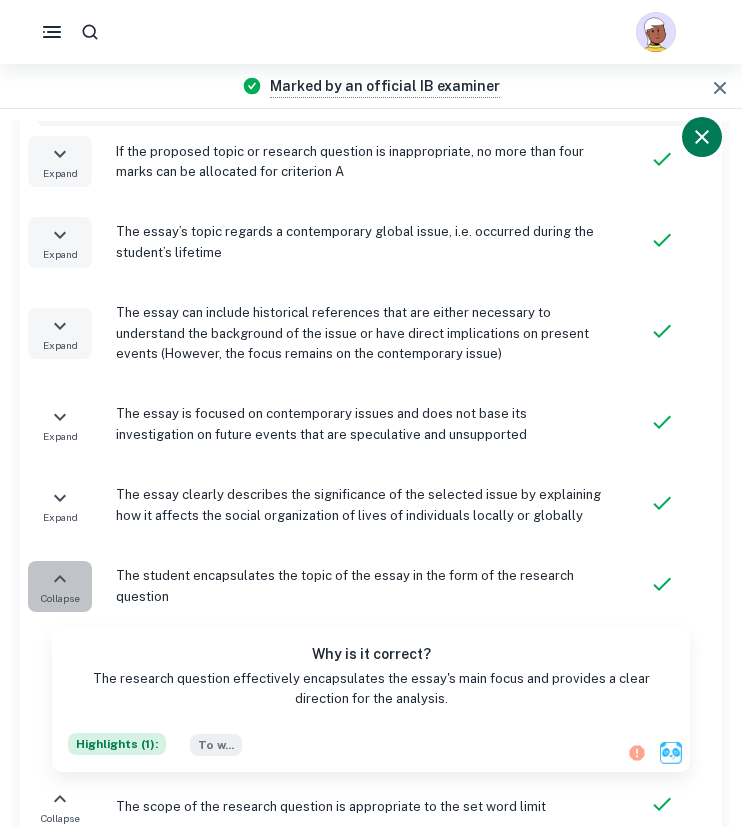 click 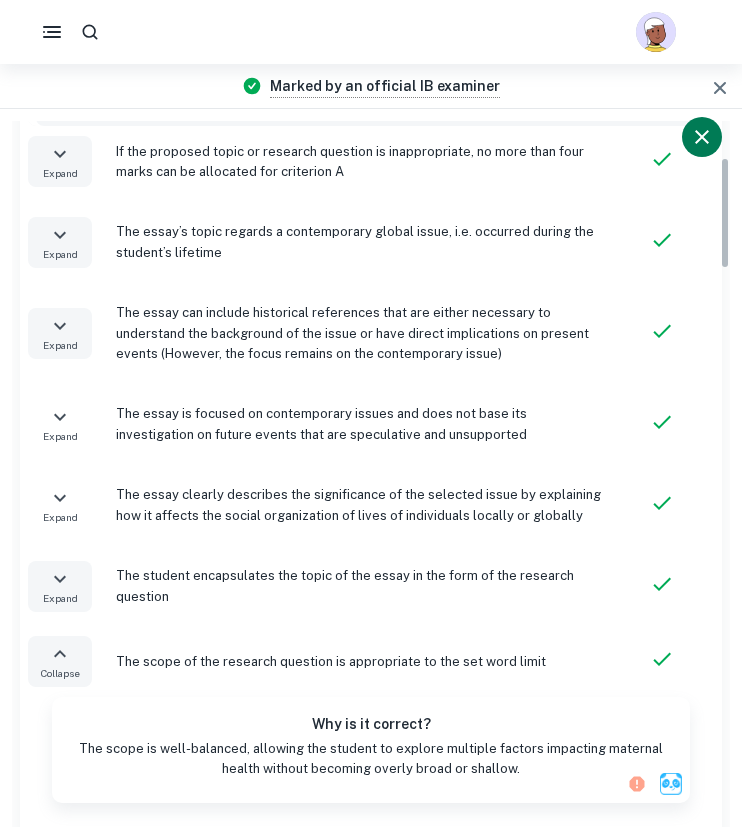 click on "Collapse" at bounding box center [60, 673] 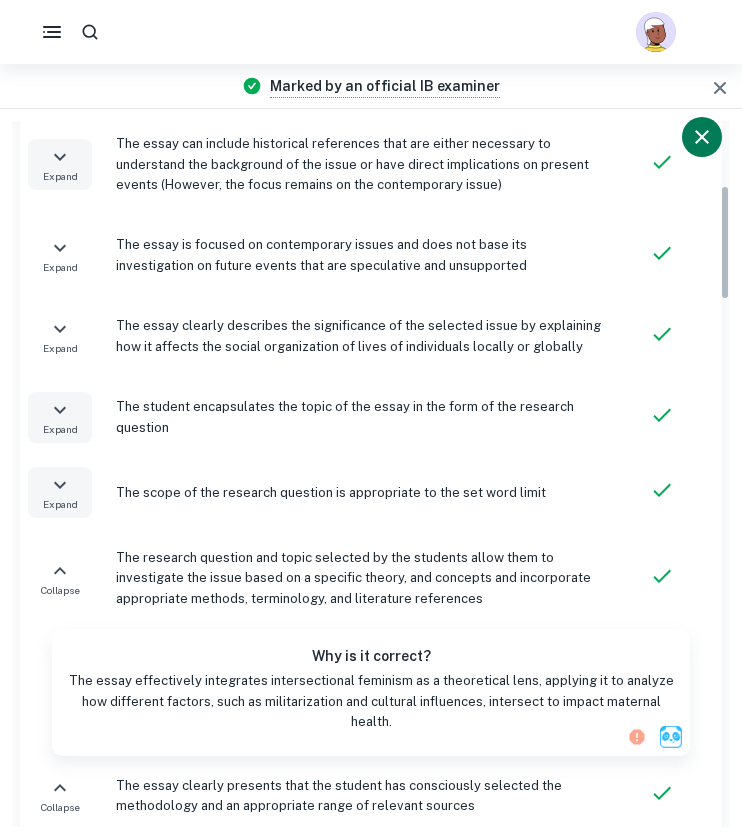 scroll, scrollTop: 395, scrollLeft: 0, axis: vertical 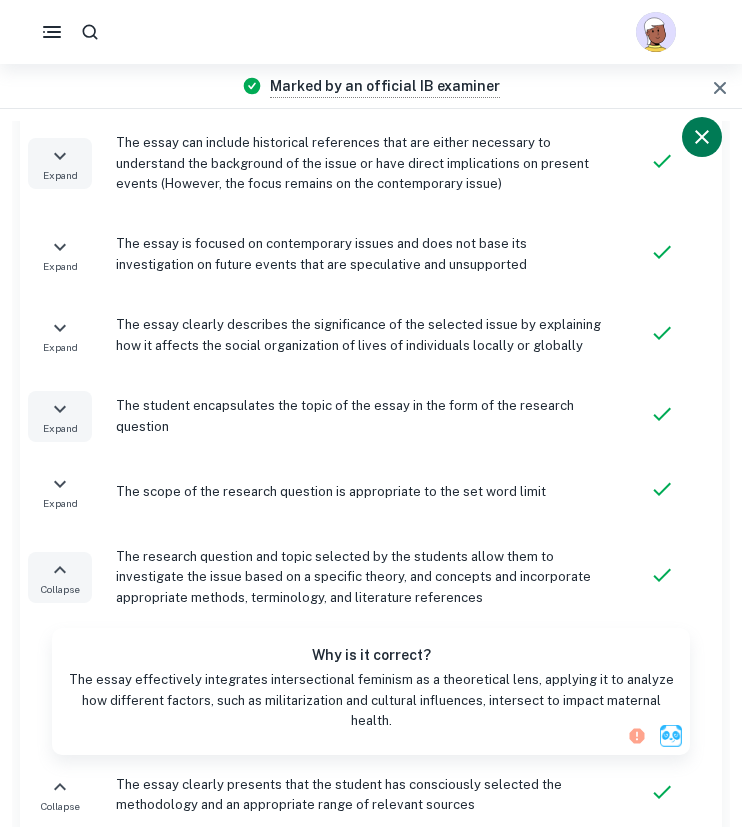 click 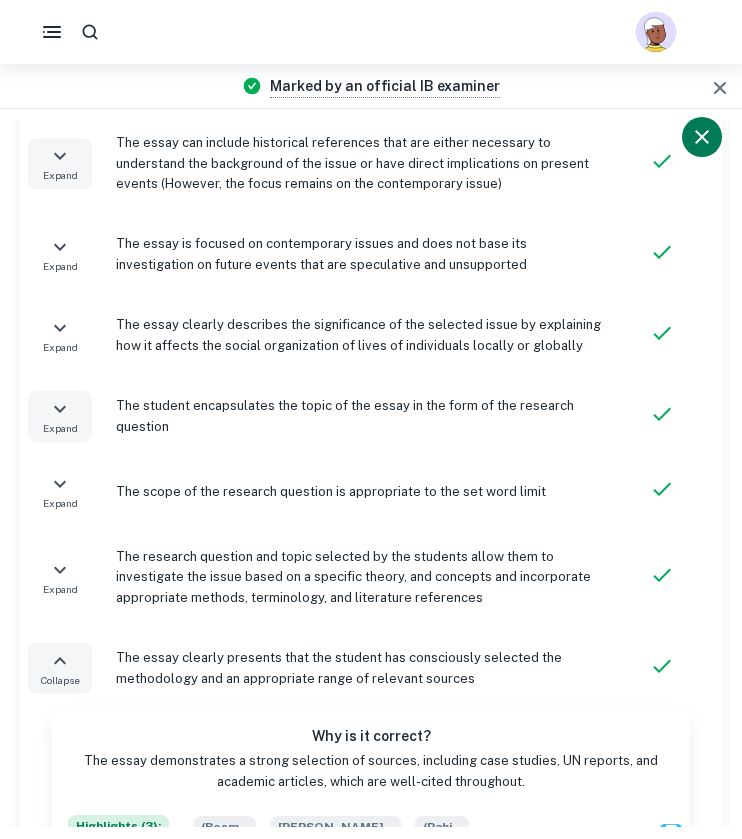click on "Collapse" at bounding box center (60, 668) 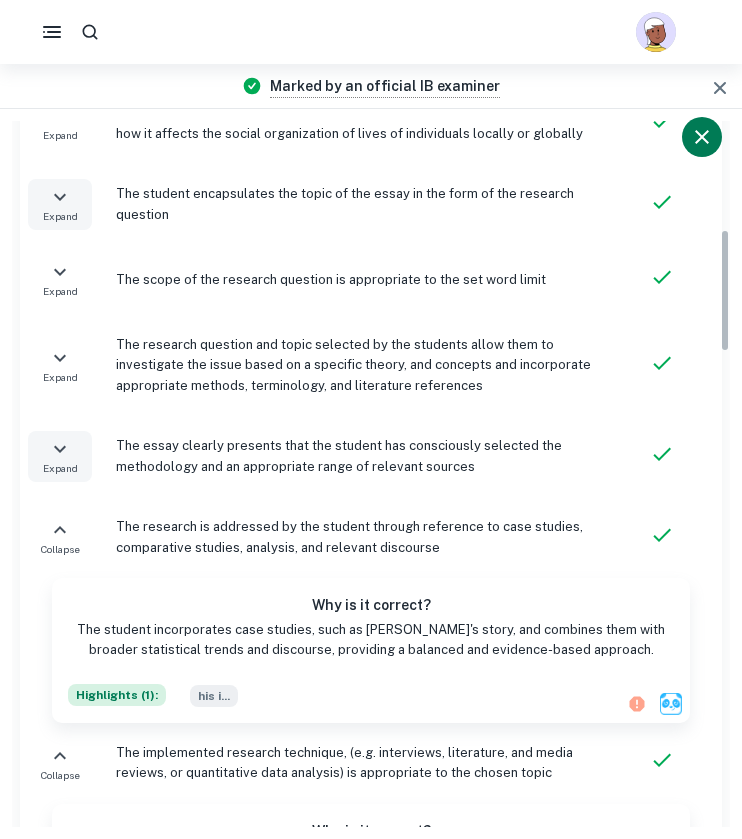 scroll, scrollTop: 633, scrollLeft: 0, axis: vertical 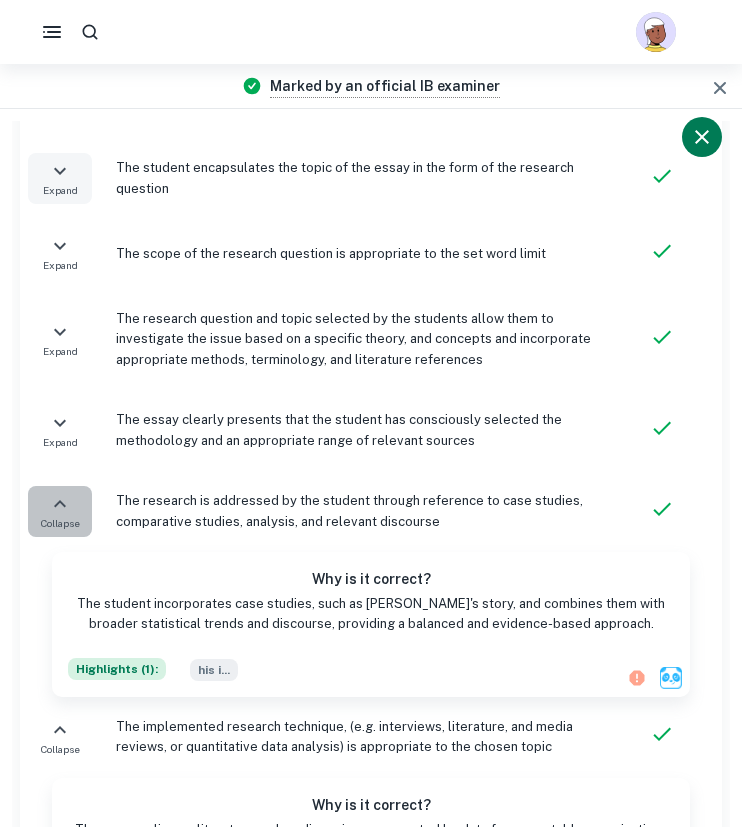 click 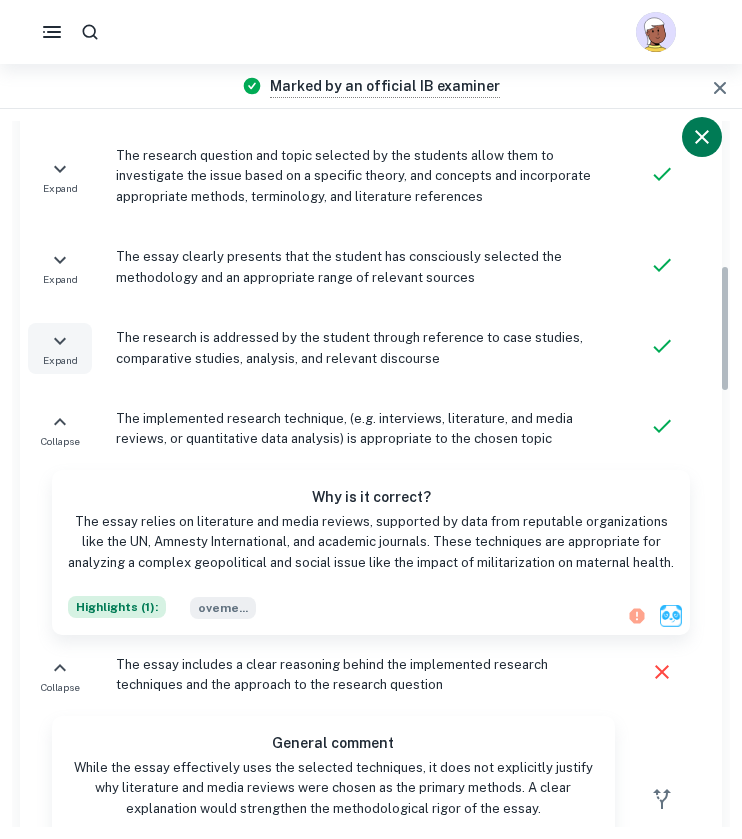 scroll, scrollTop: 797, scrollLeft: 0, axis: vertical 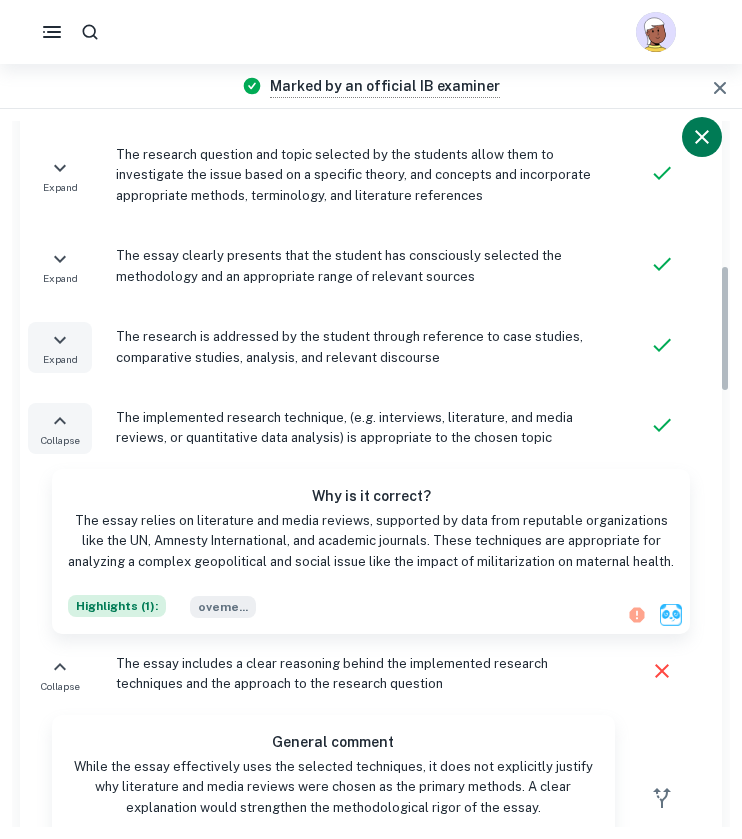 click on "Collapse" at bounding box center [60, 440] 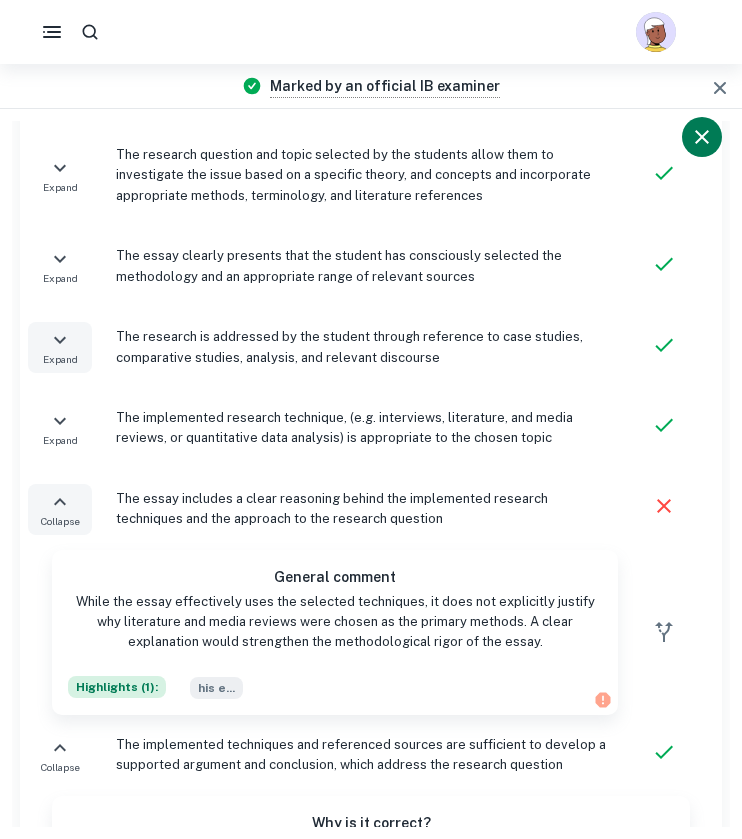 click 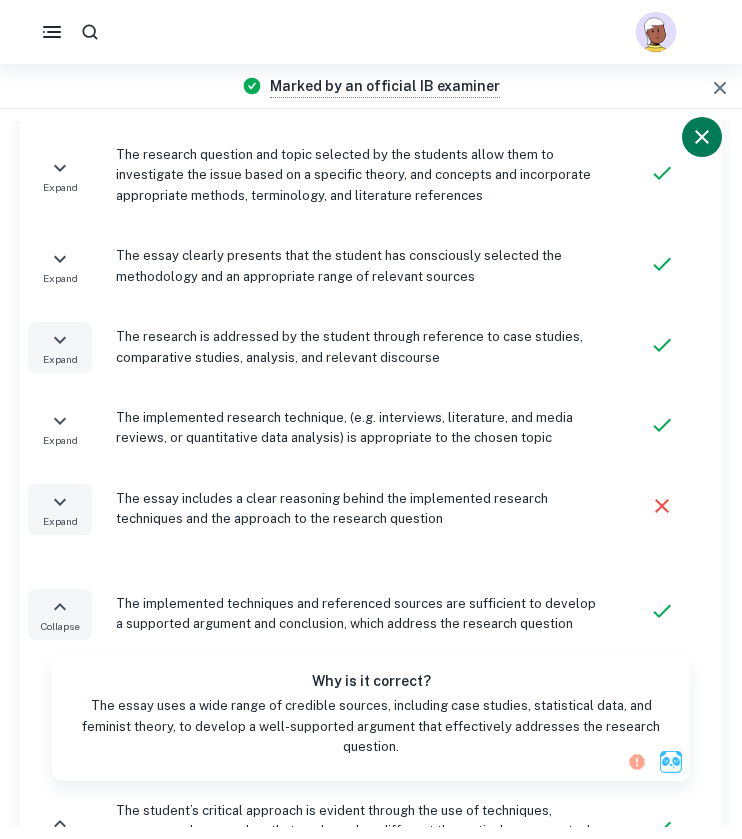 click 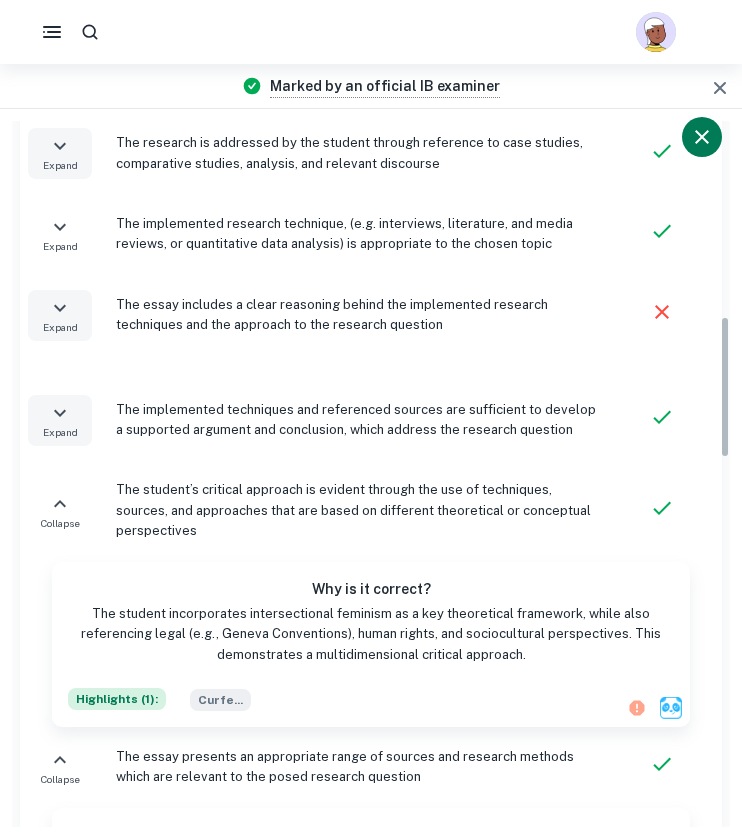 scroll, scrollTop: 1009, scrollLeft: 0, axis: vertical 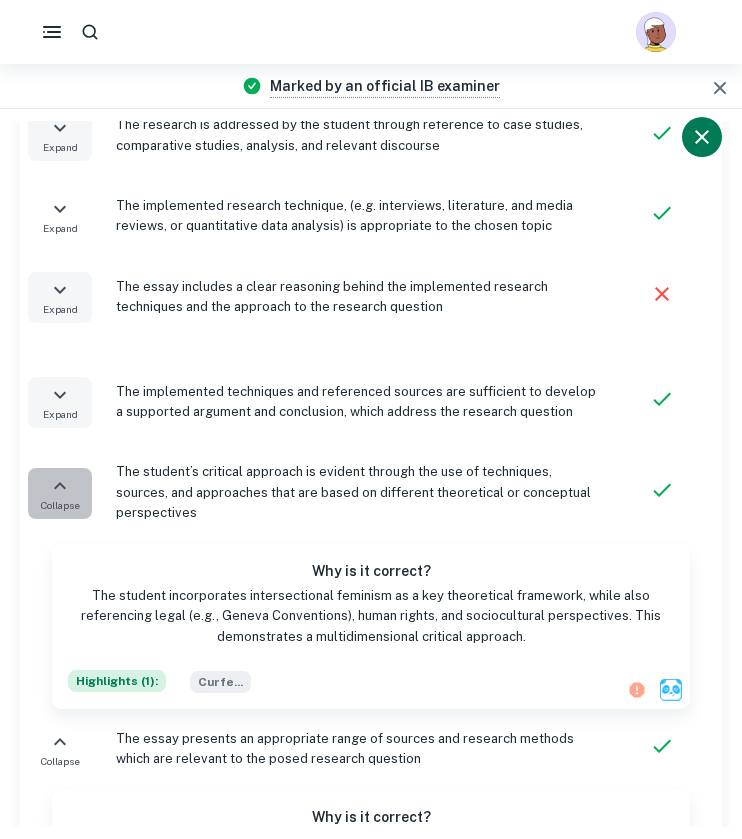 click on "Collapse" at bounding box center (60, 505) 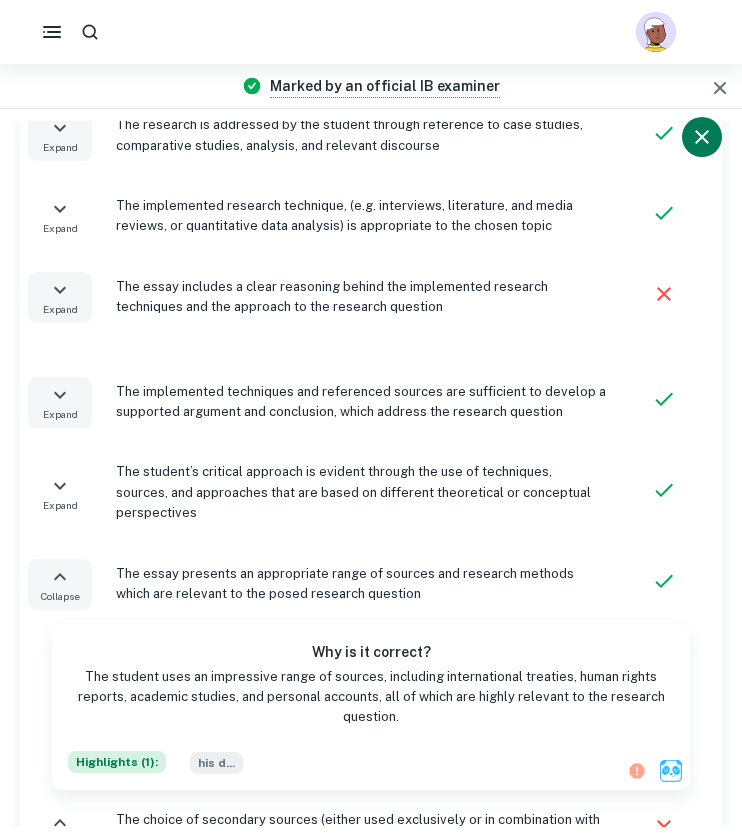 click 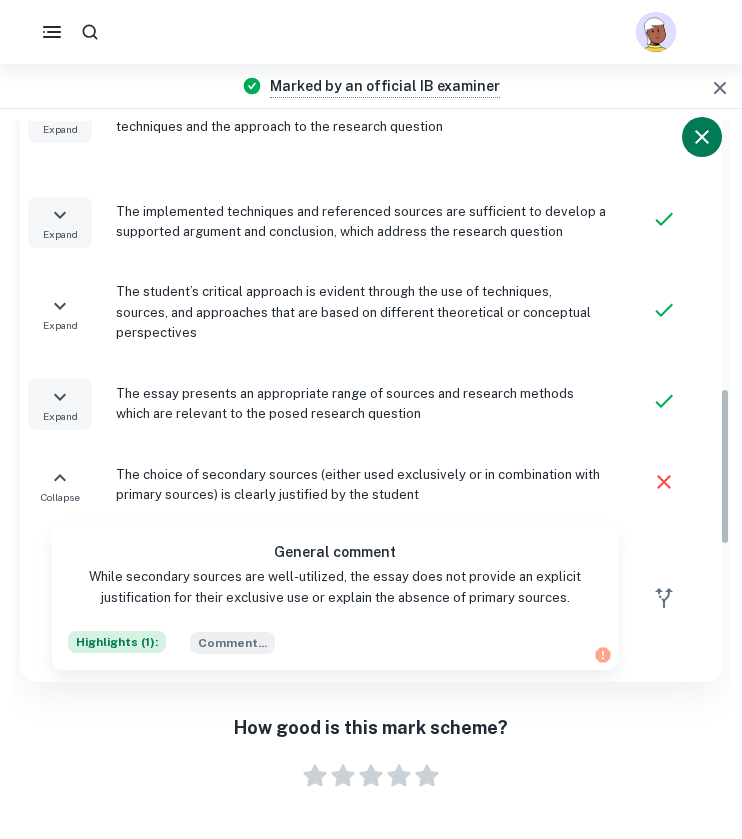 scroll, scrollTop: 1195, scrollLeft: 0, axis: vertical 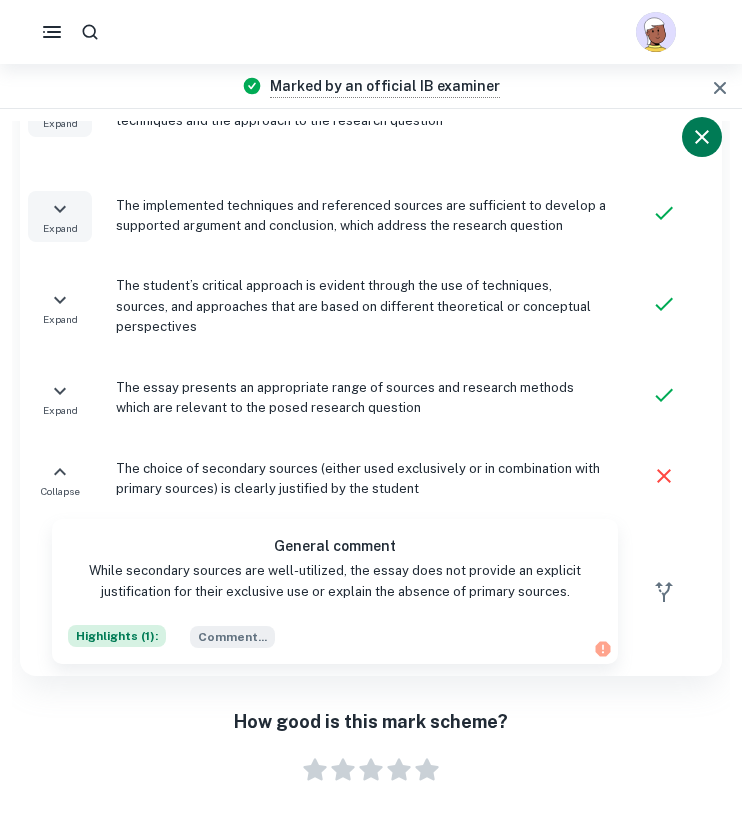 click on "Collapse" at bounding box center (60, 479) 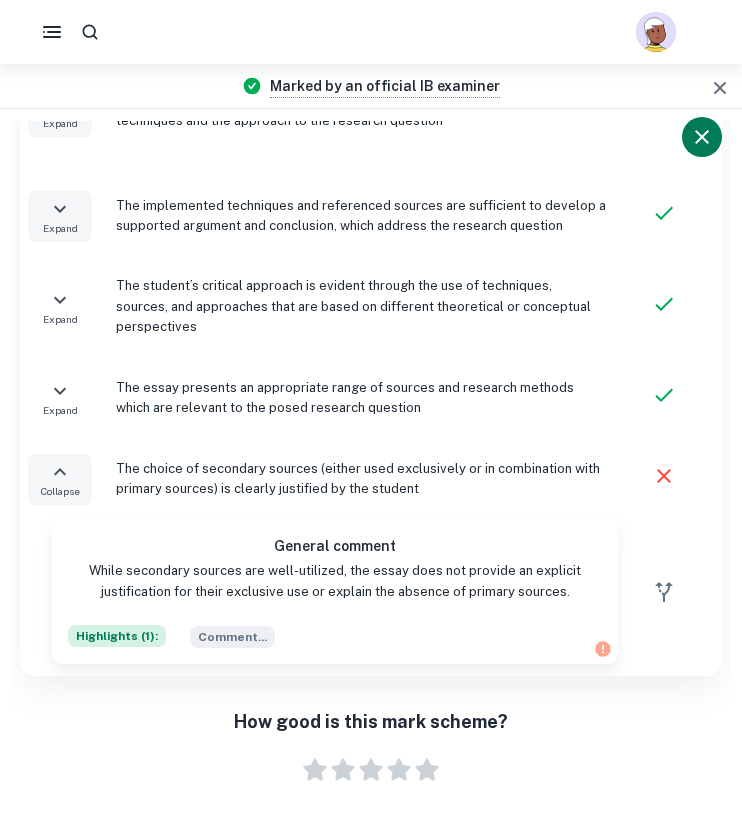 click 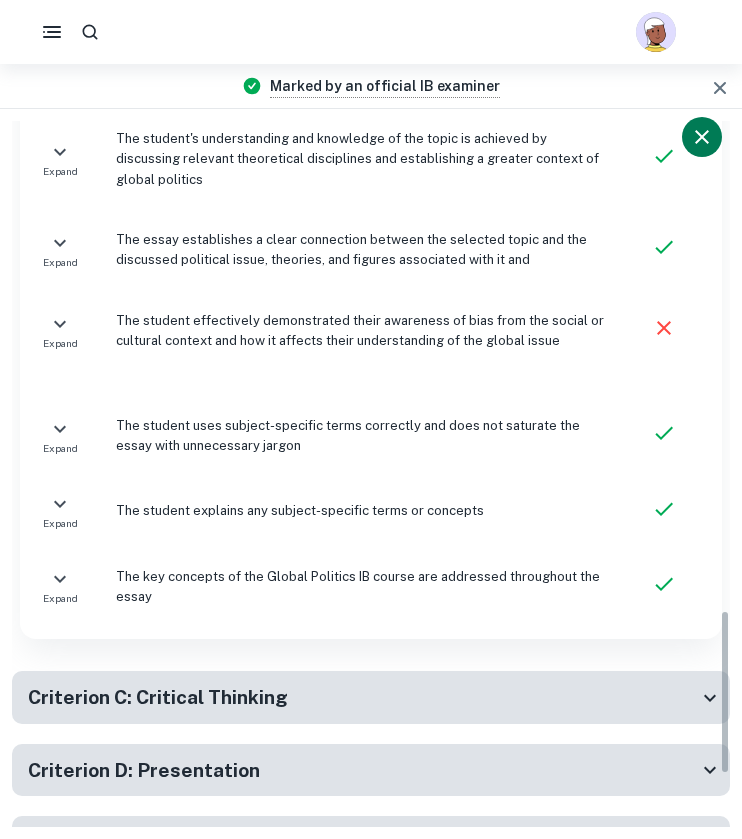scroll, scrollTop: 2101, scrollLeft: 0, axis: vertical 